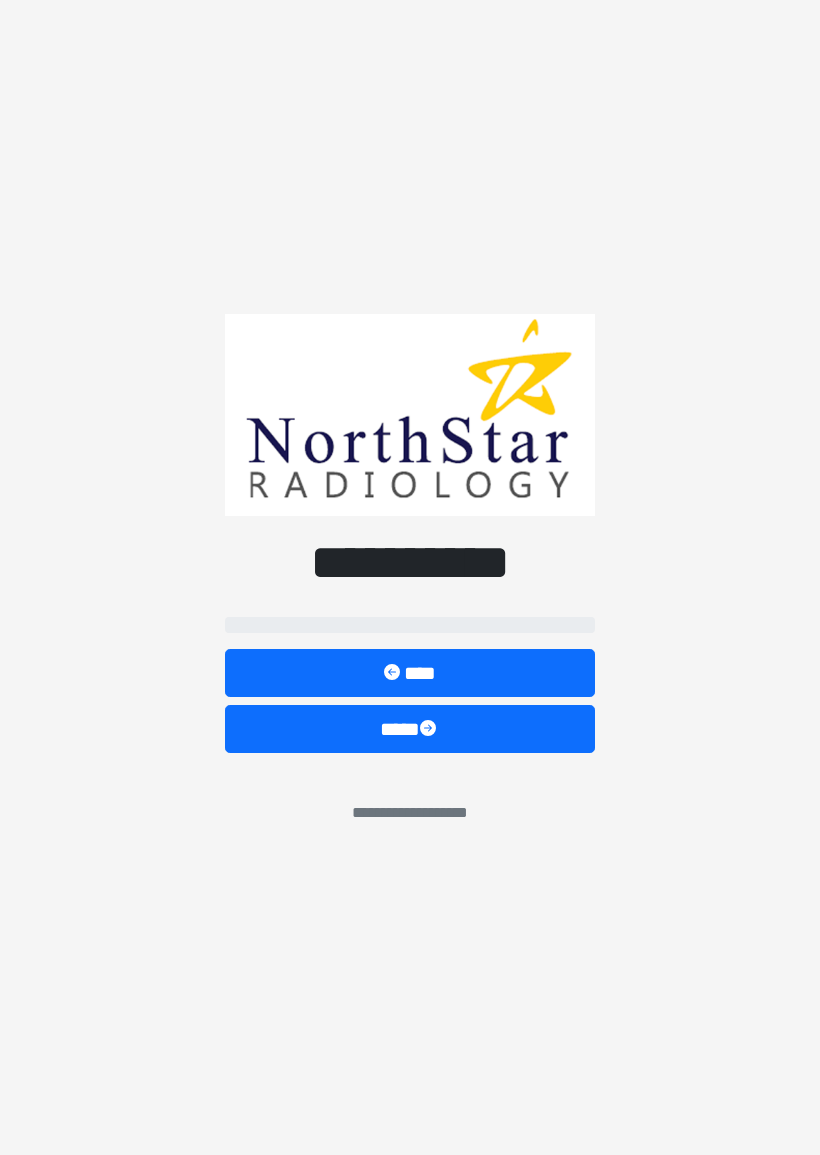 scroll, scrollTop: 0, scrollLeft: 0, axis: both 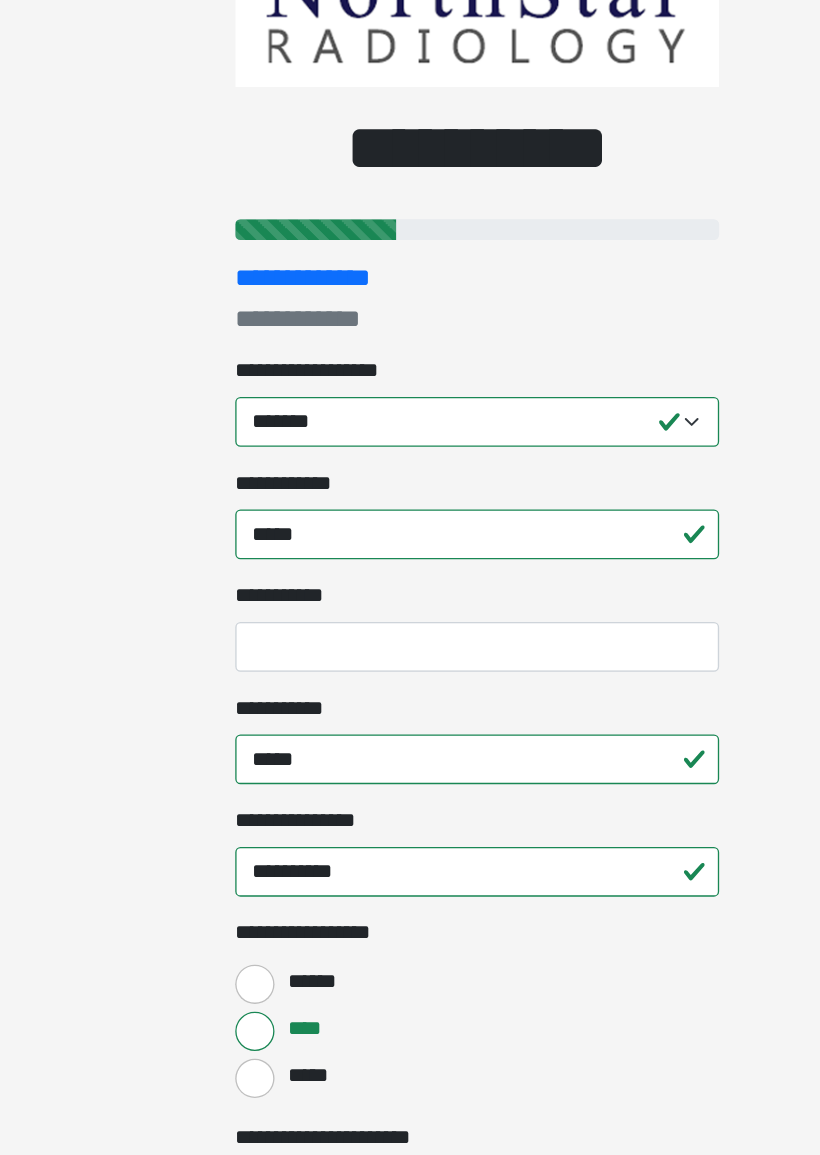 click on "**********" at bounding box center (410, 570) 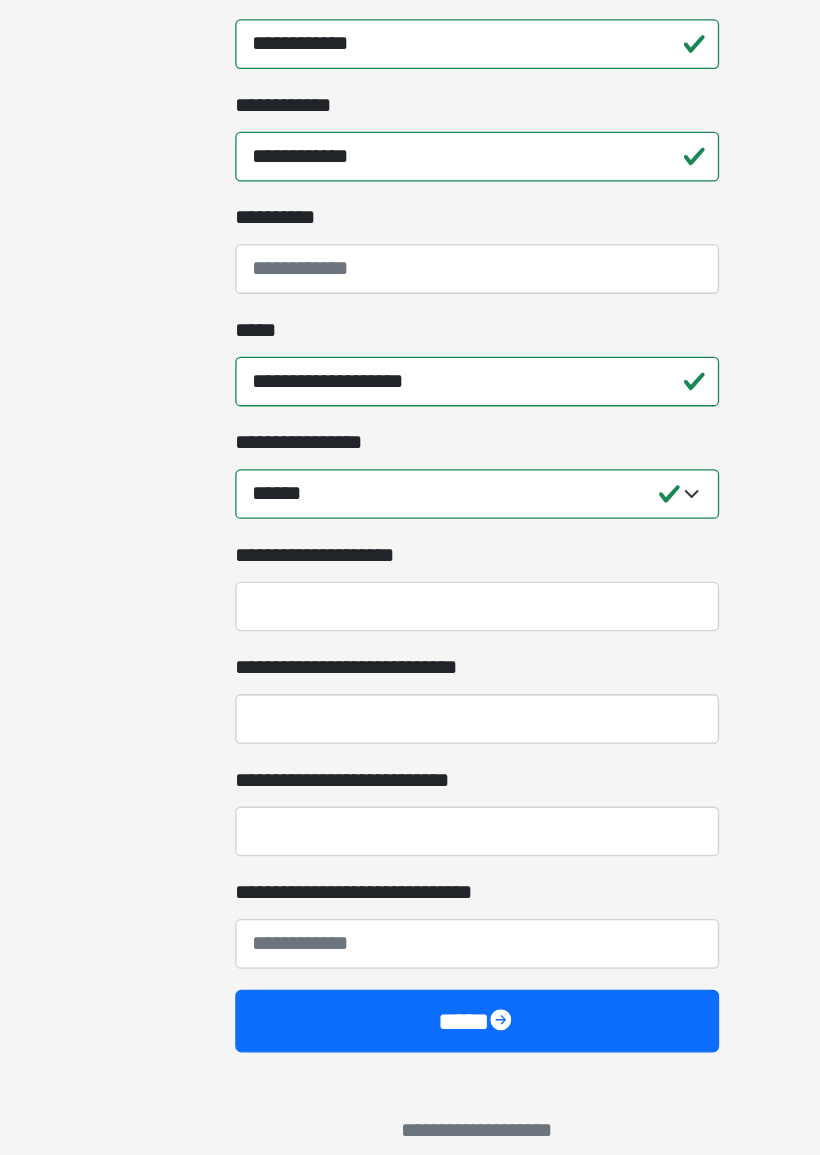 scroll, scrollTop: 1333, scrollLeft: 0, axis: vertical 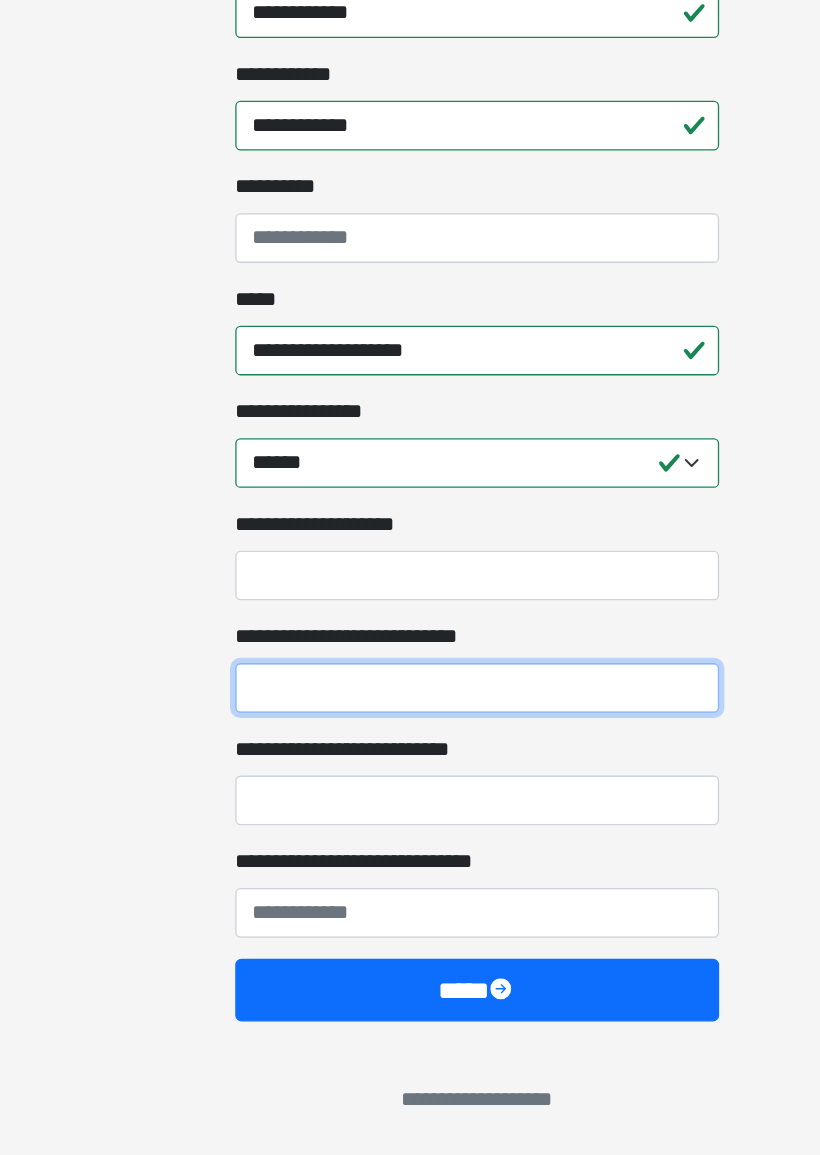 click on "**********" at bounding box center (410, 798) 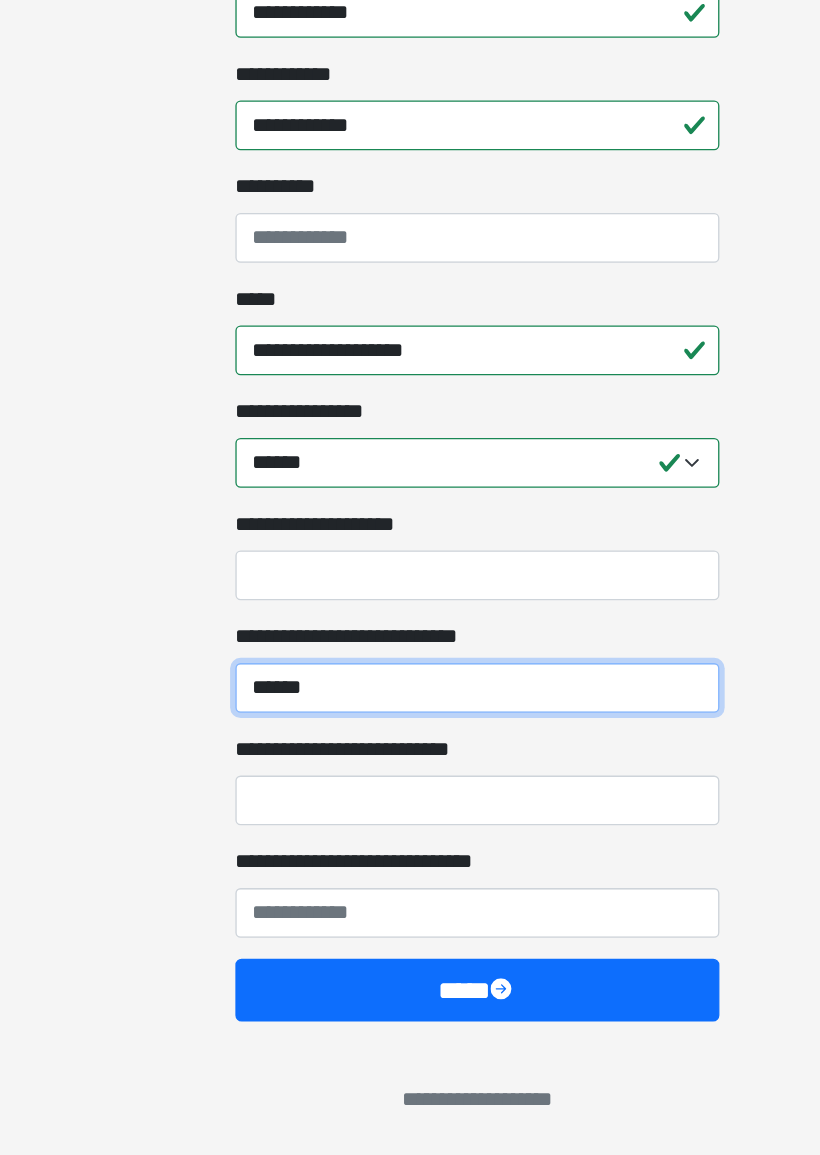 type on "******" 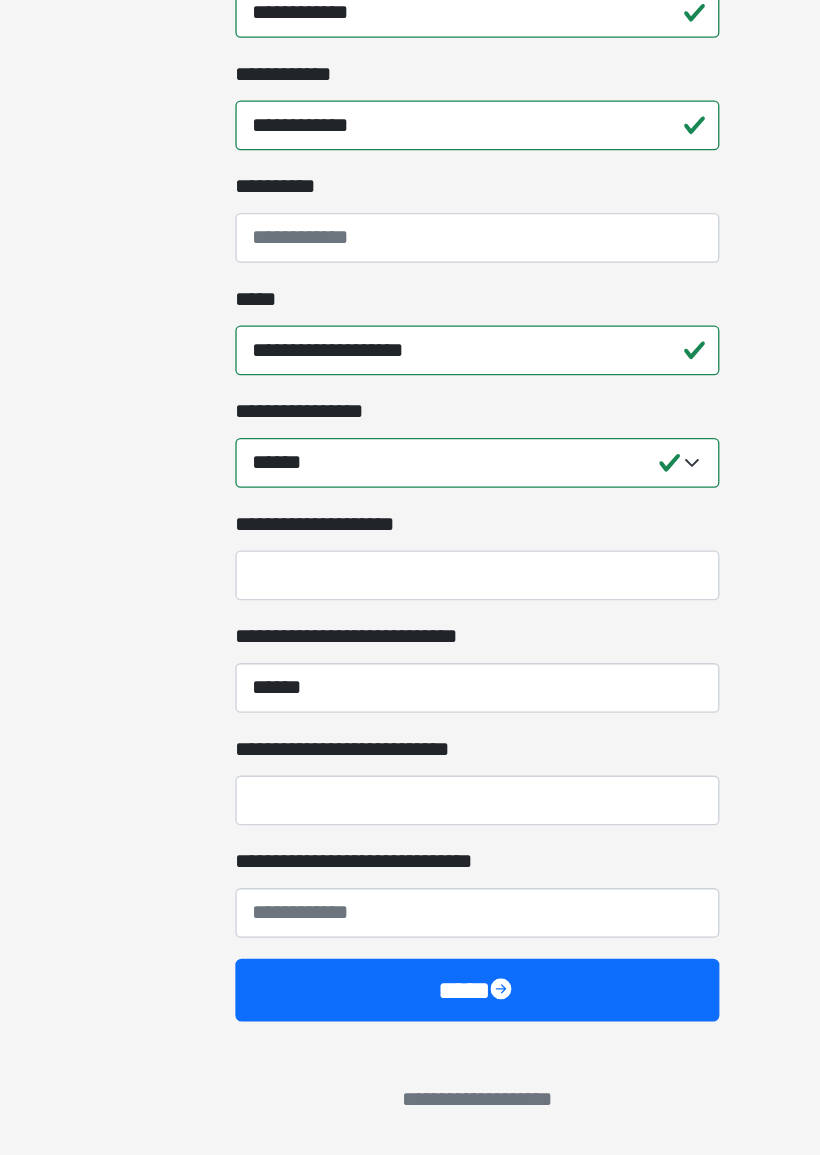click on "**********" at bounding box center [410, 884] 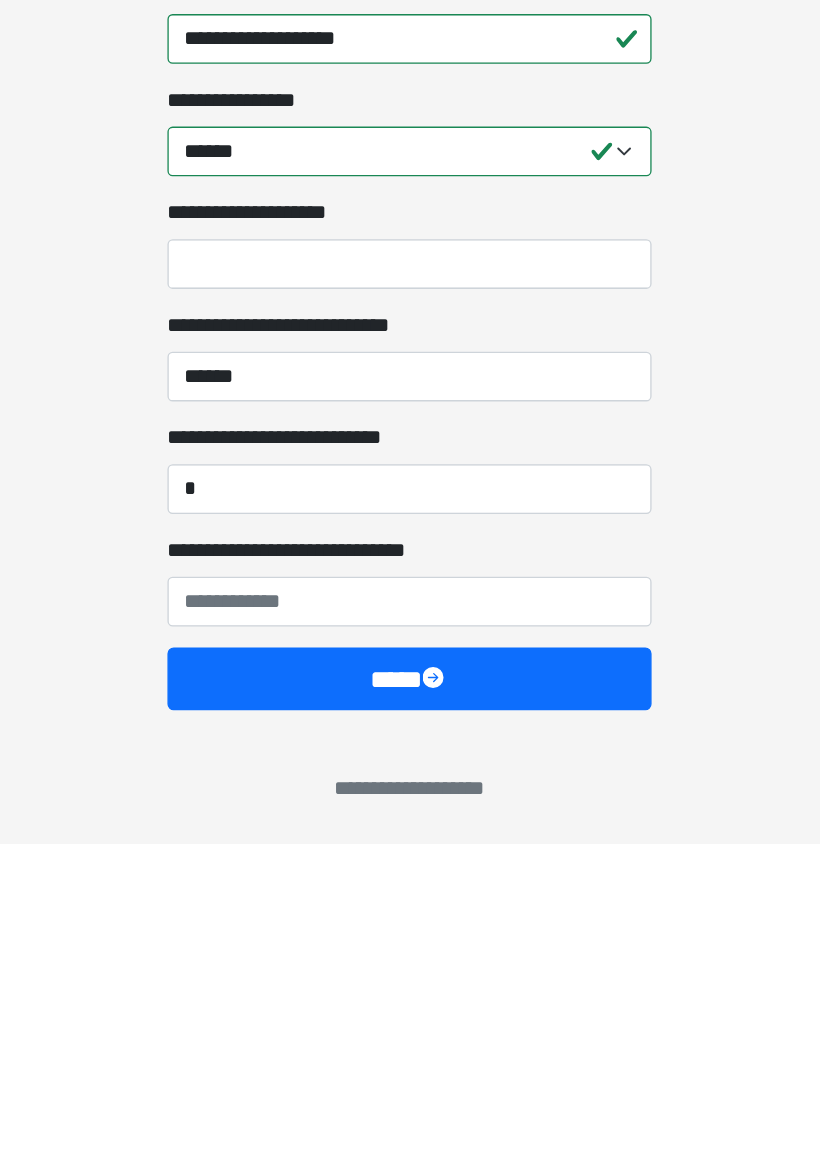 click on "**********" at bounding box center [410, -69] 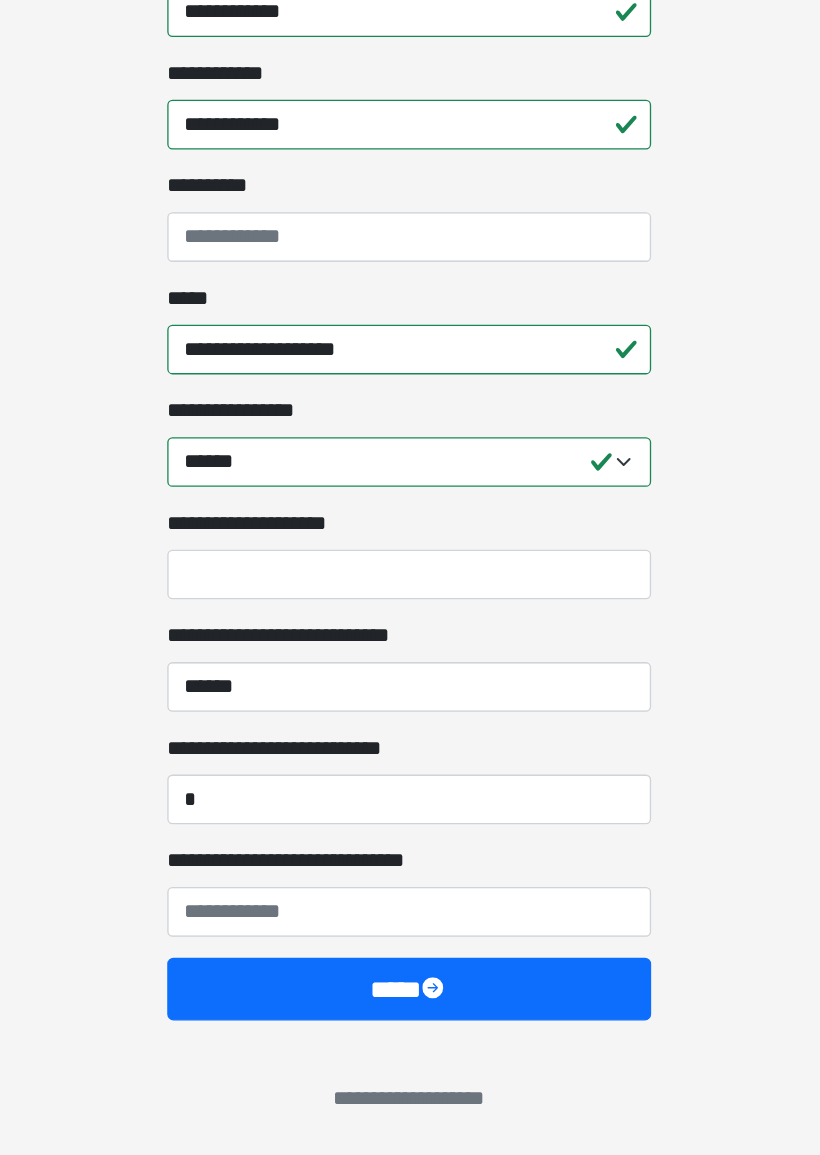 scroll, scrollTop: 1333, scrollLeft: 0, axis: vertical 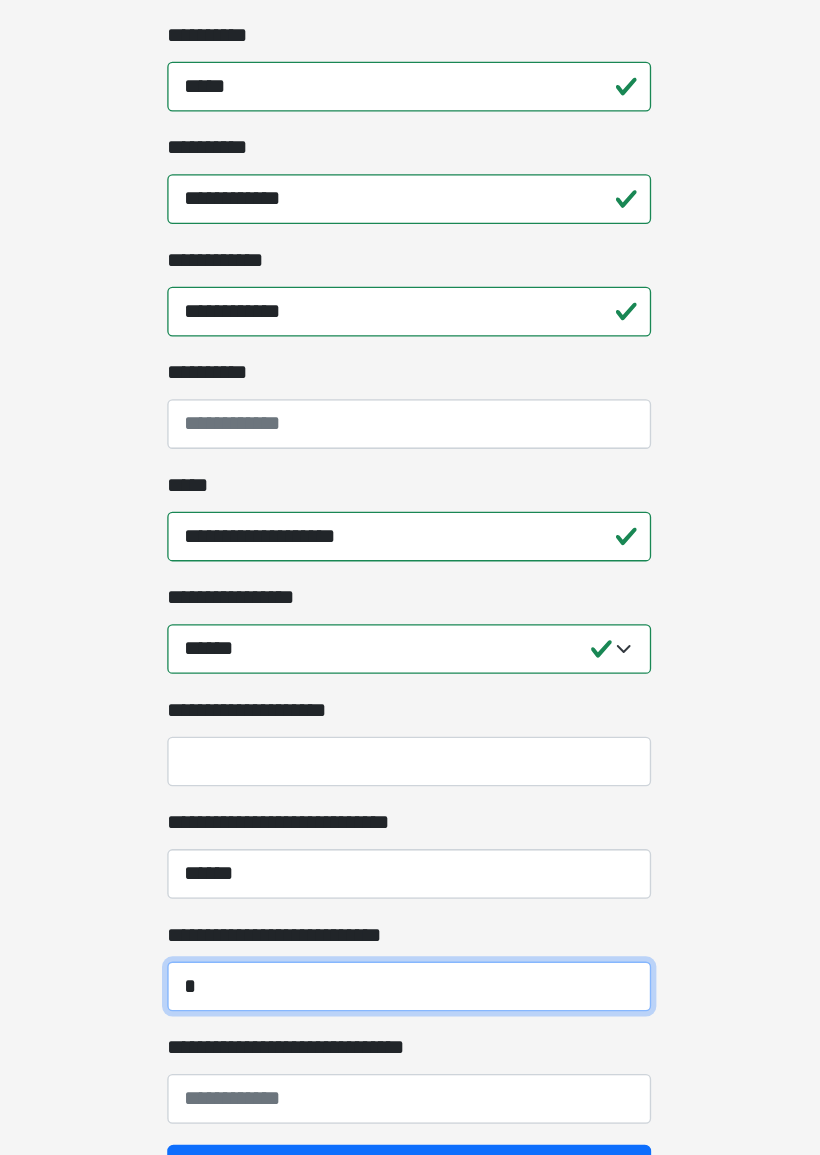 click on "*" at bounding box center [410, 884] 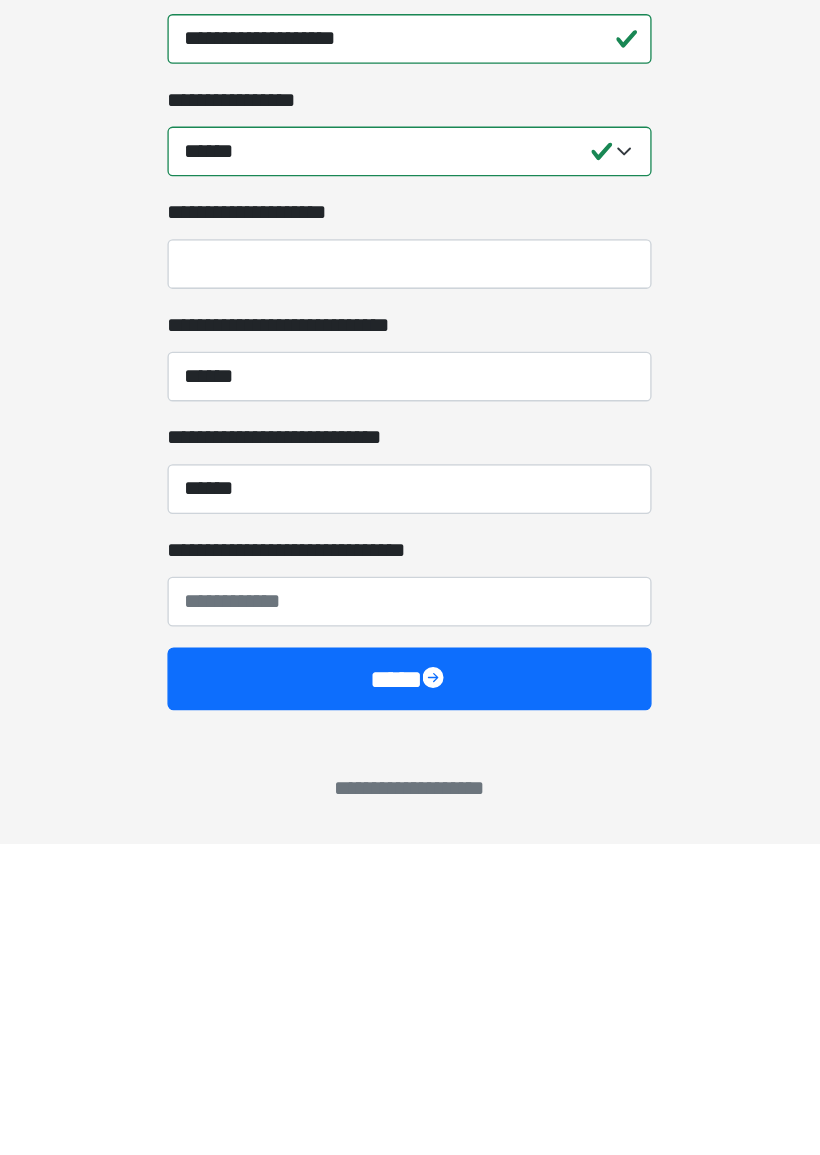 click on "**********" at bounding box center (410, -756) 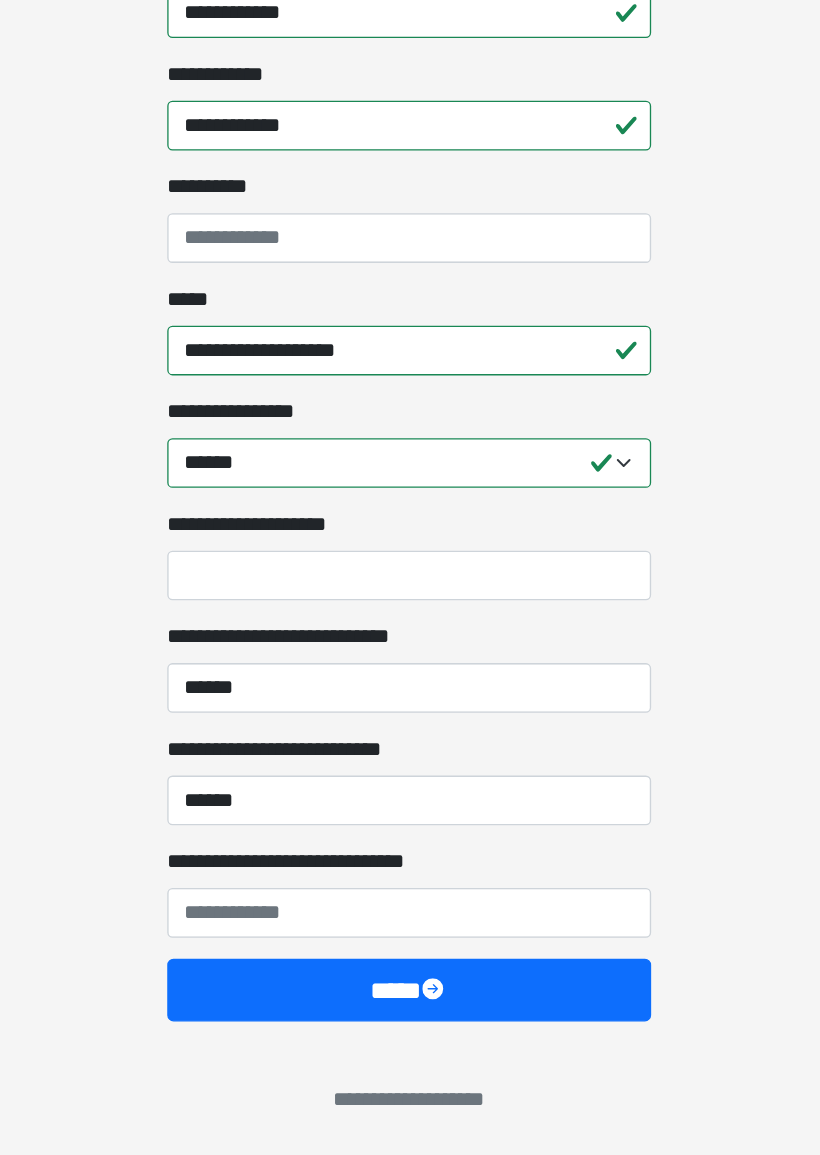 scroll, scrollTop: 1334, scrollLeft: 0, axis: vertical 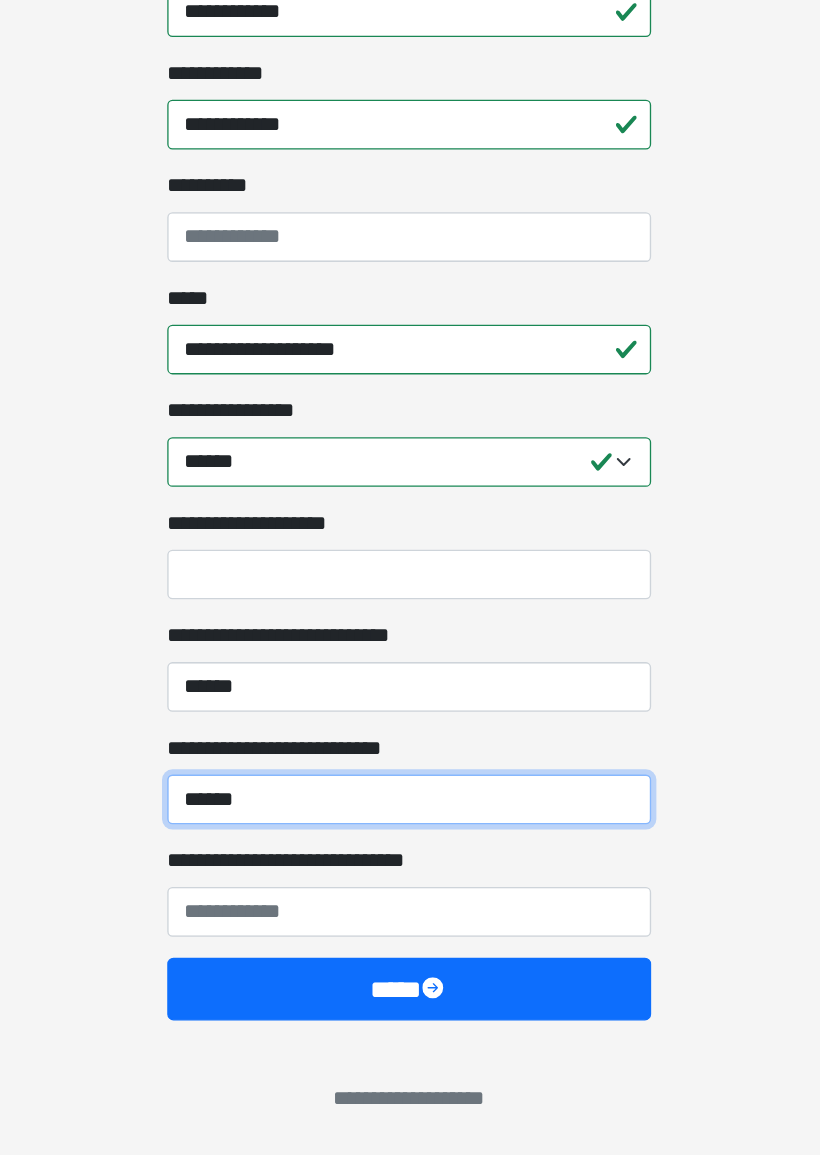 click on "******" at bounding box center (410, 883) 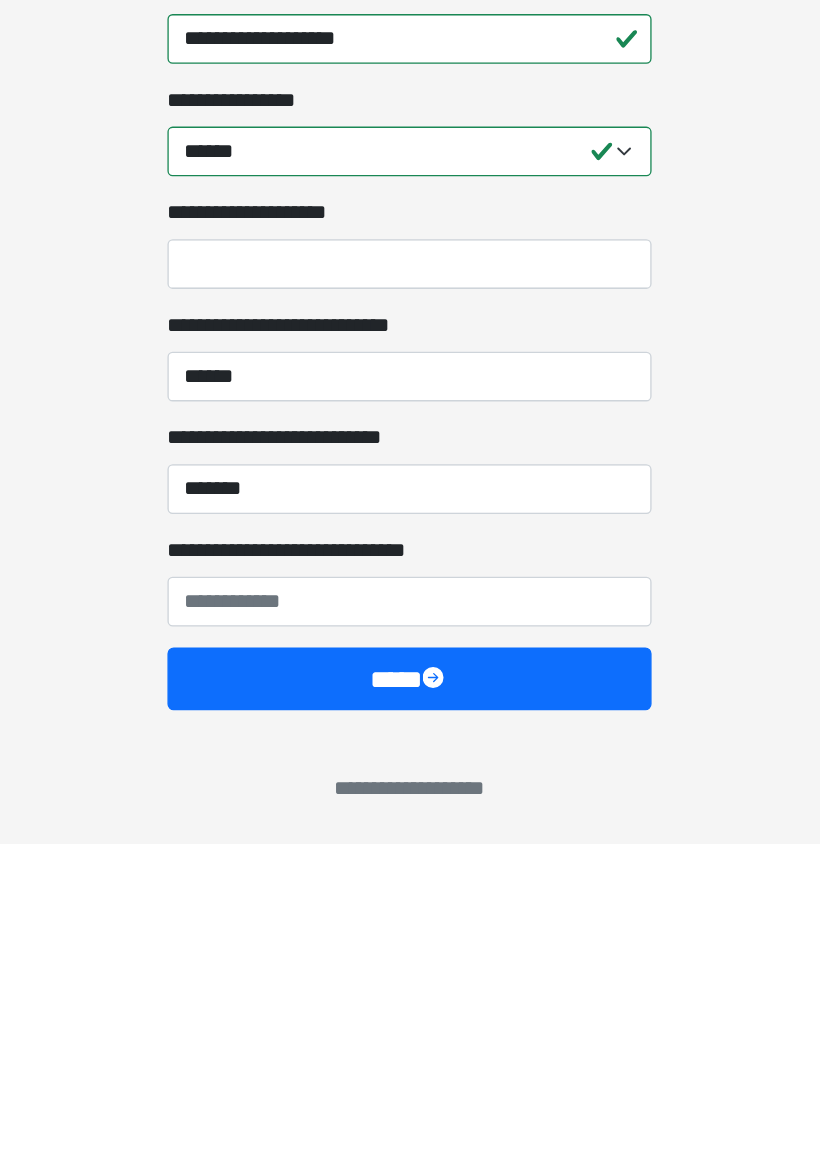 click on "**********" at bounding box center [410, -756] 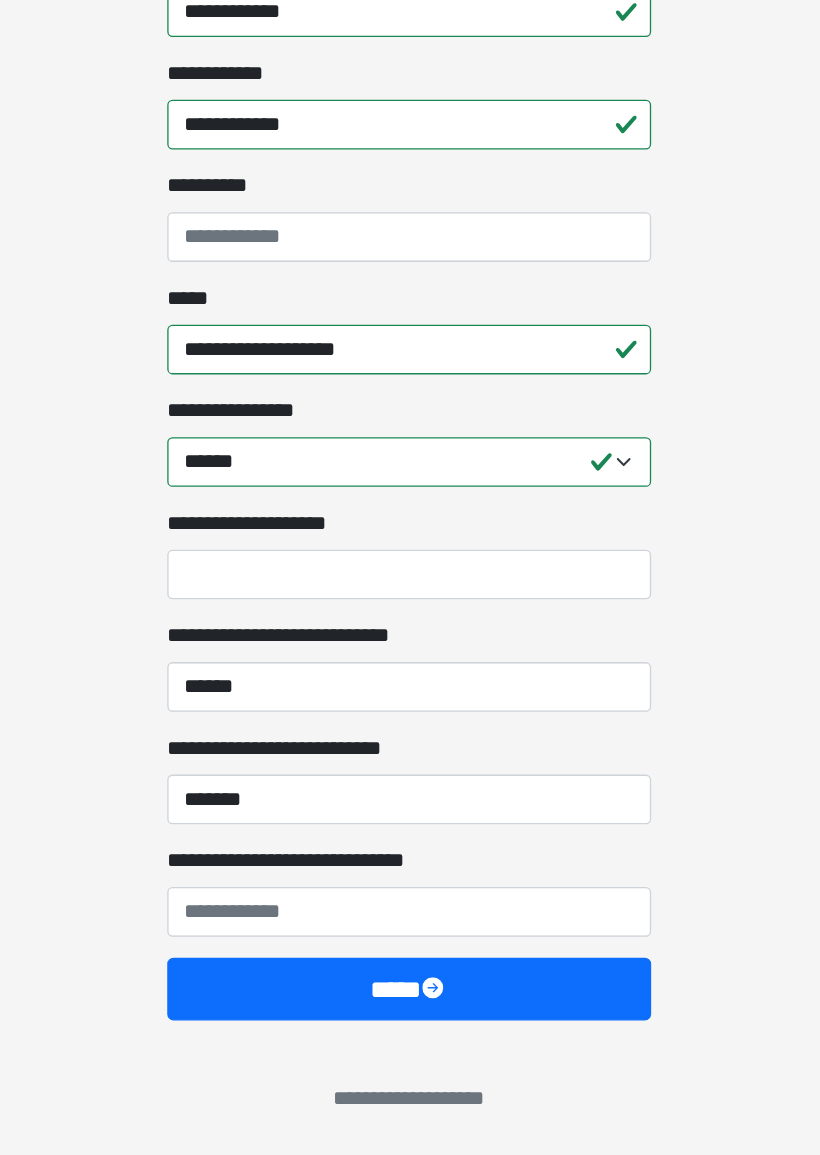 click on "*******" at bounding box center [410, 883] 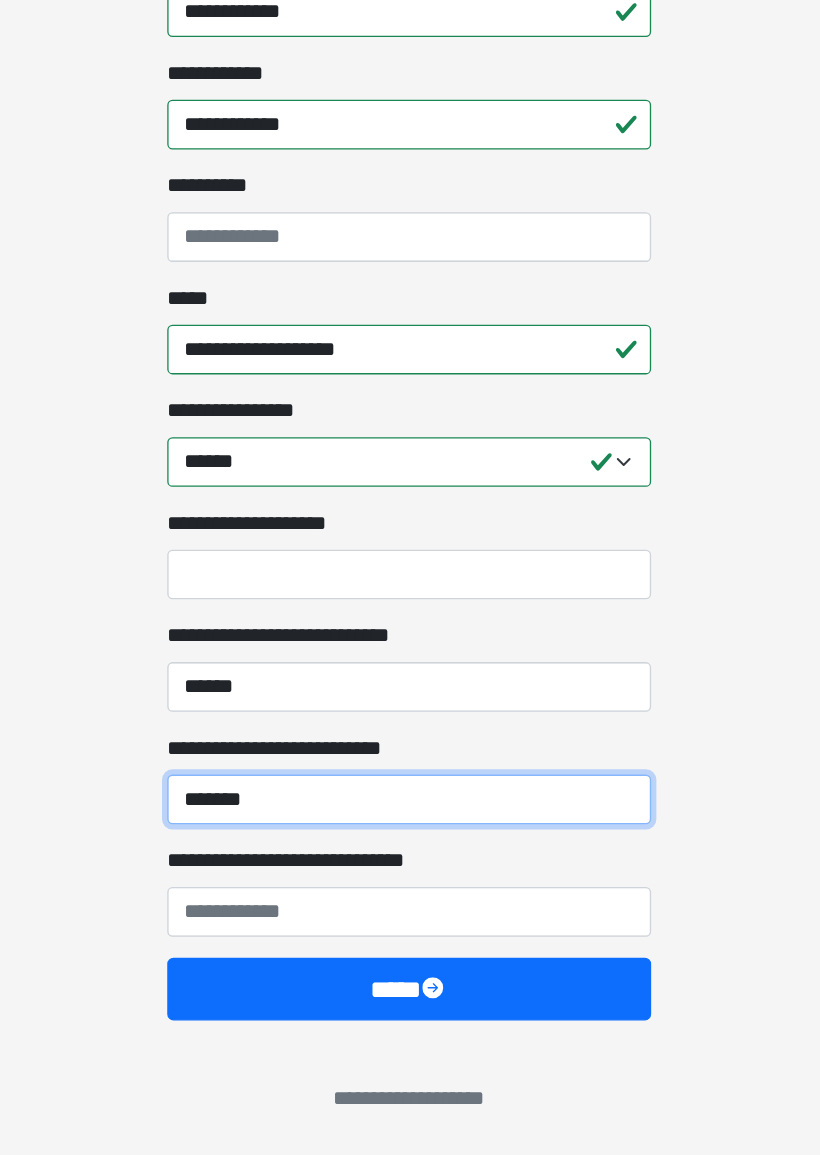 scroll, scrollTop: 1333, scrollLeft: 0, axis: vertical 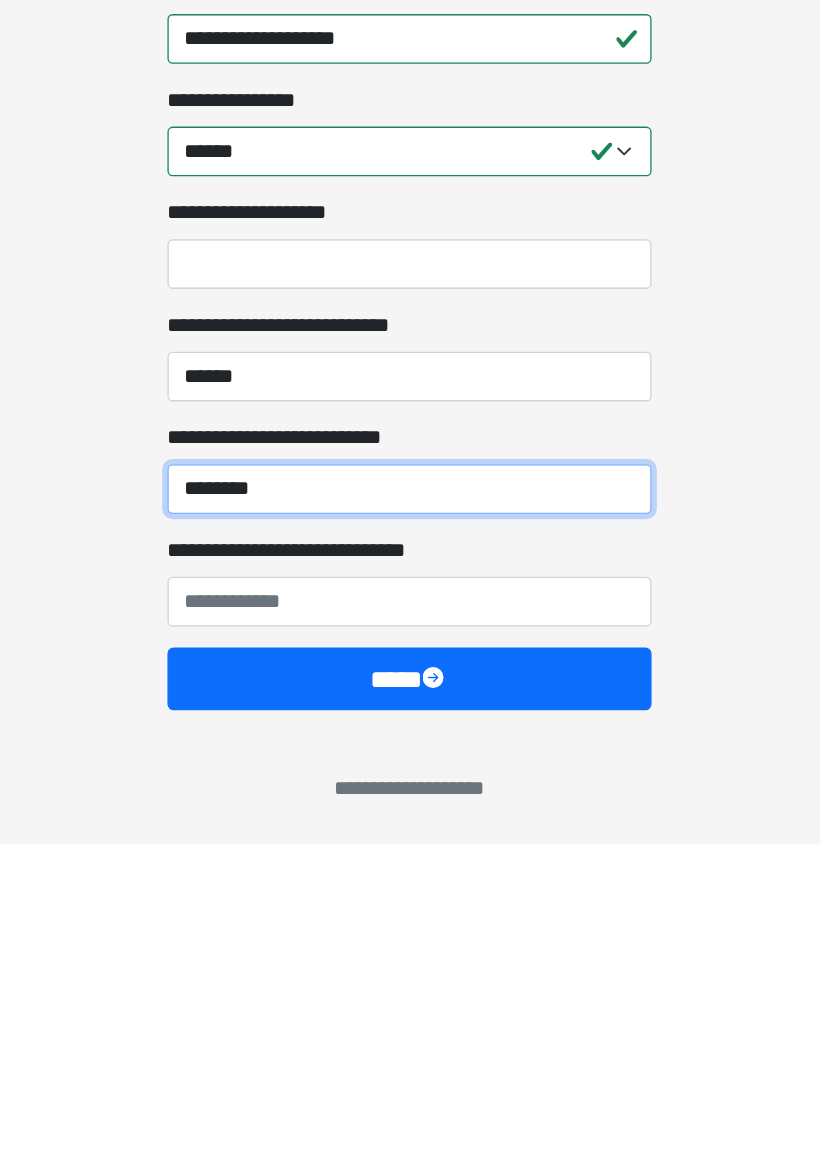 type on "********" 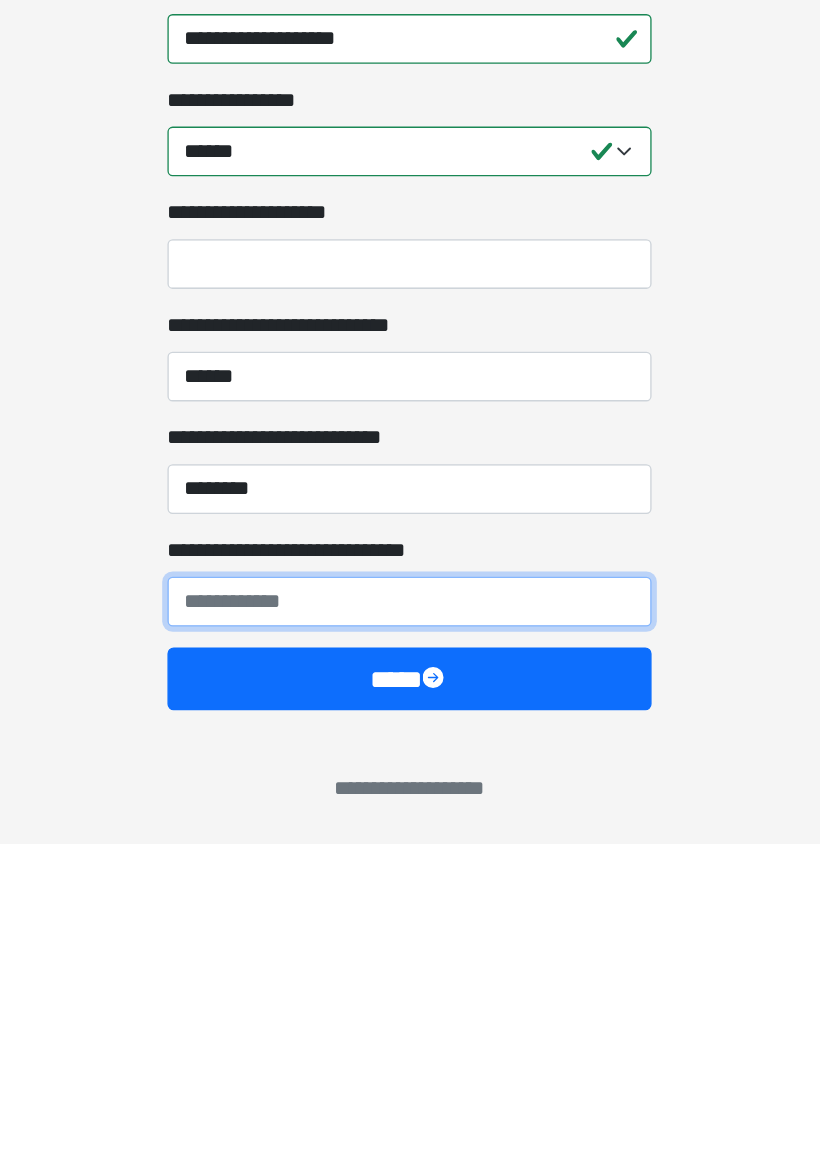 click on "**********" at bounding box center (410, 970) 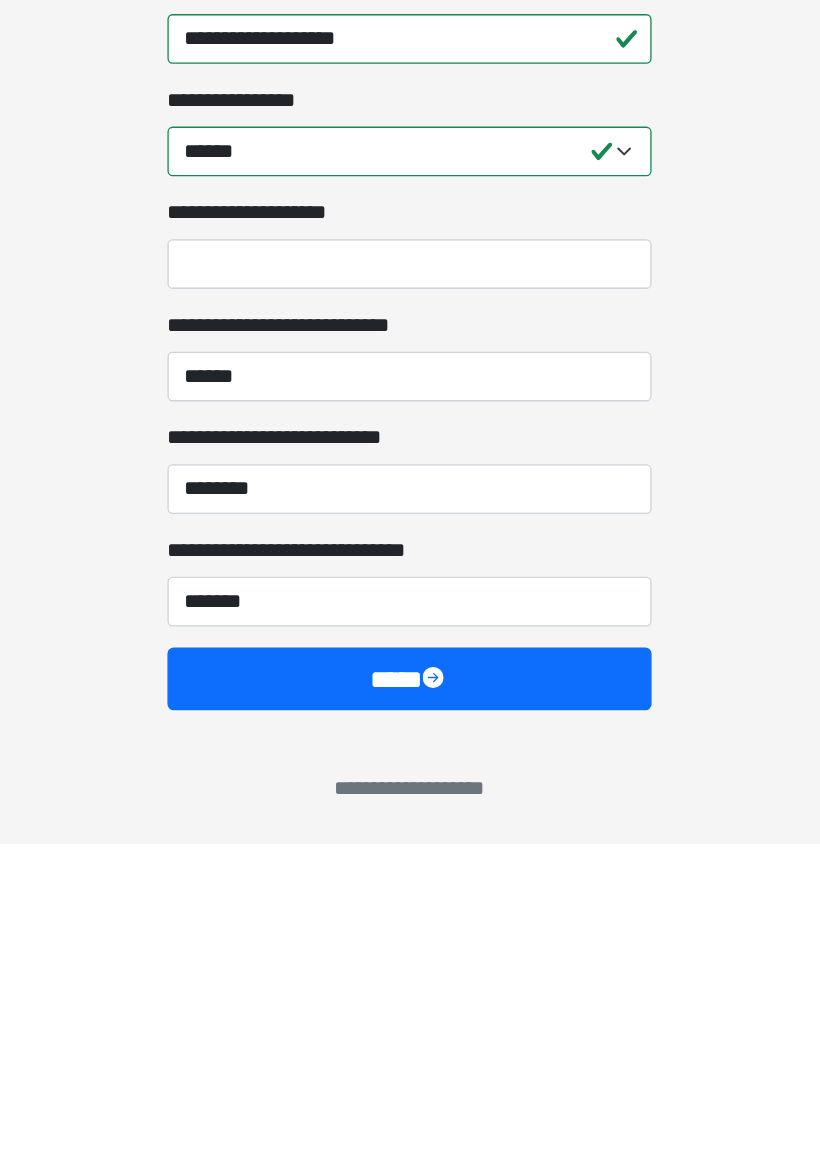 click on "**********" at bounding box center [410, -756] 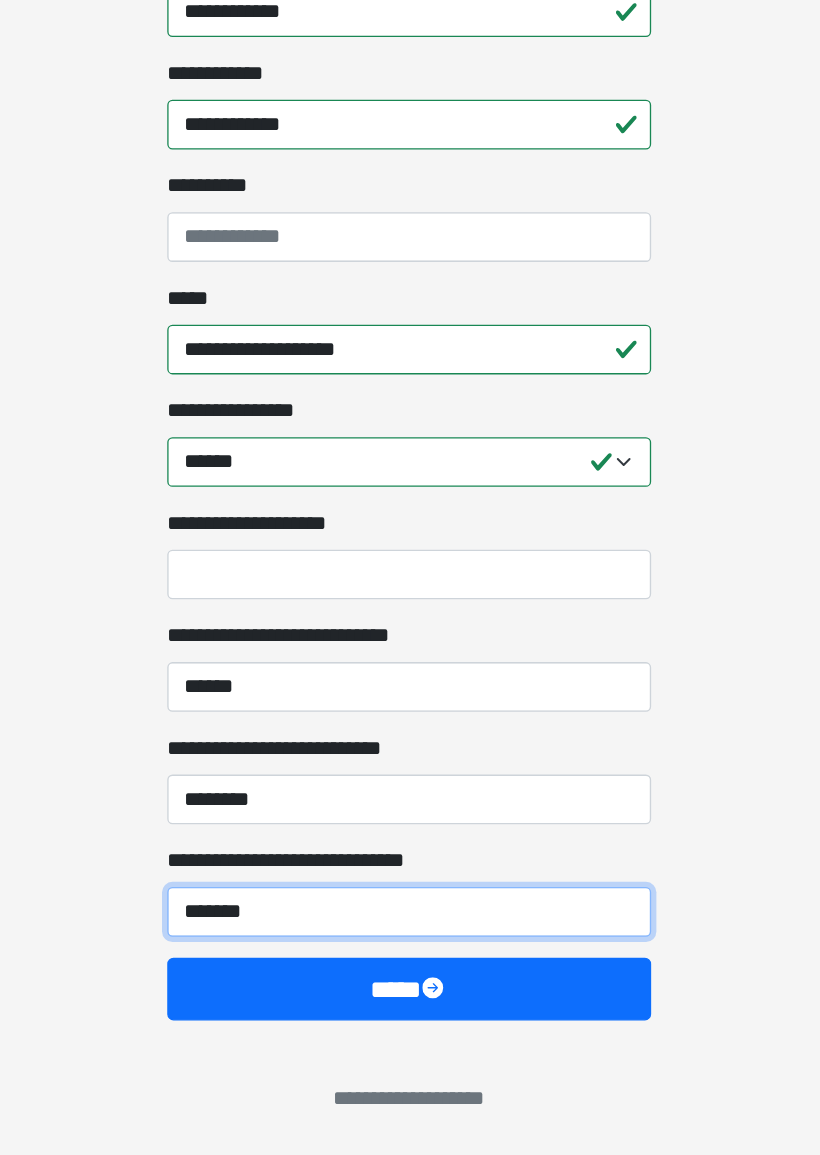 click on "*******" at bounding box center (410, 969) 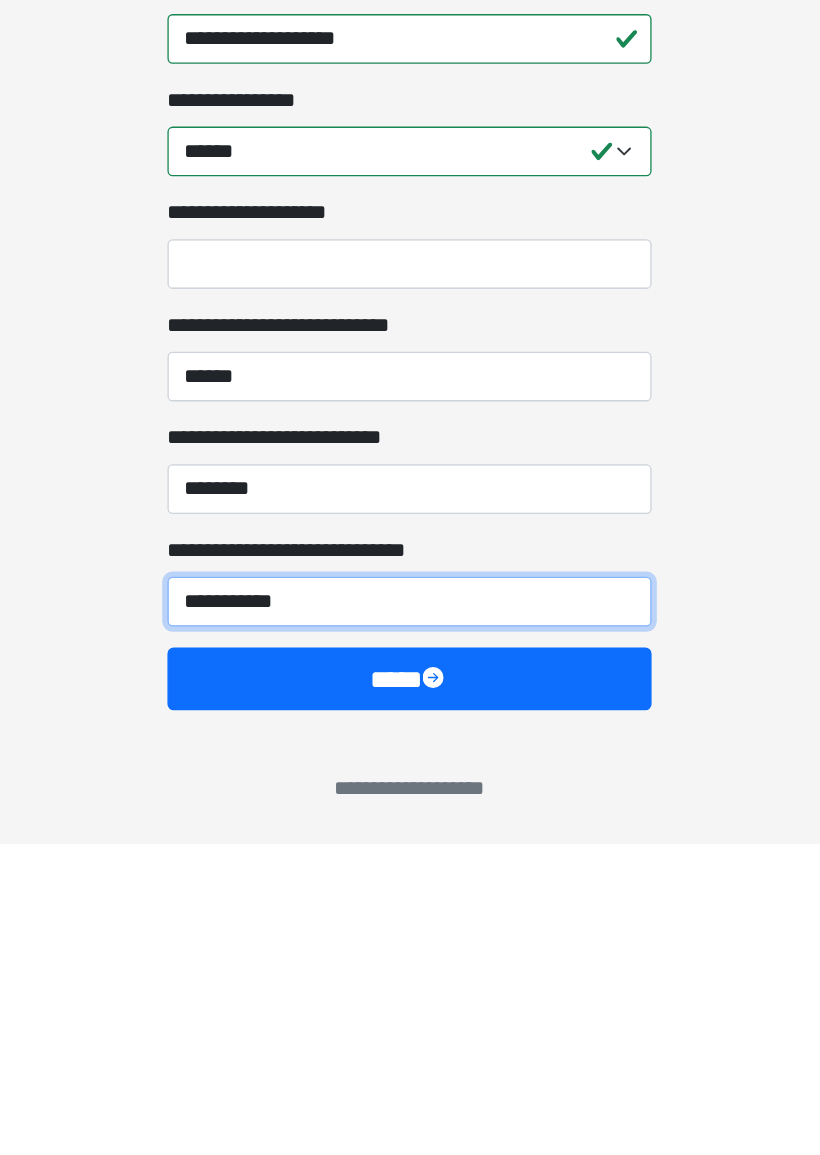 type on "**********" 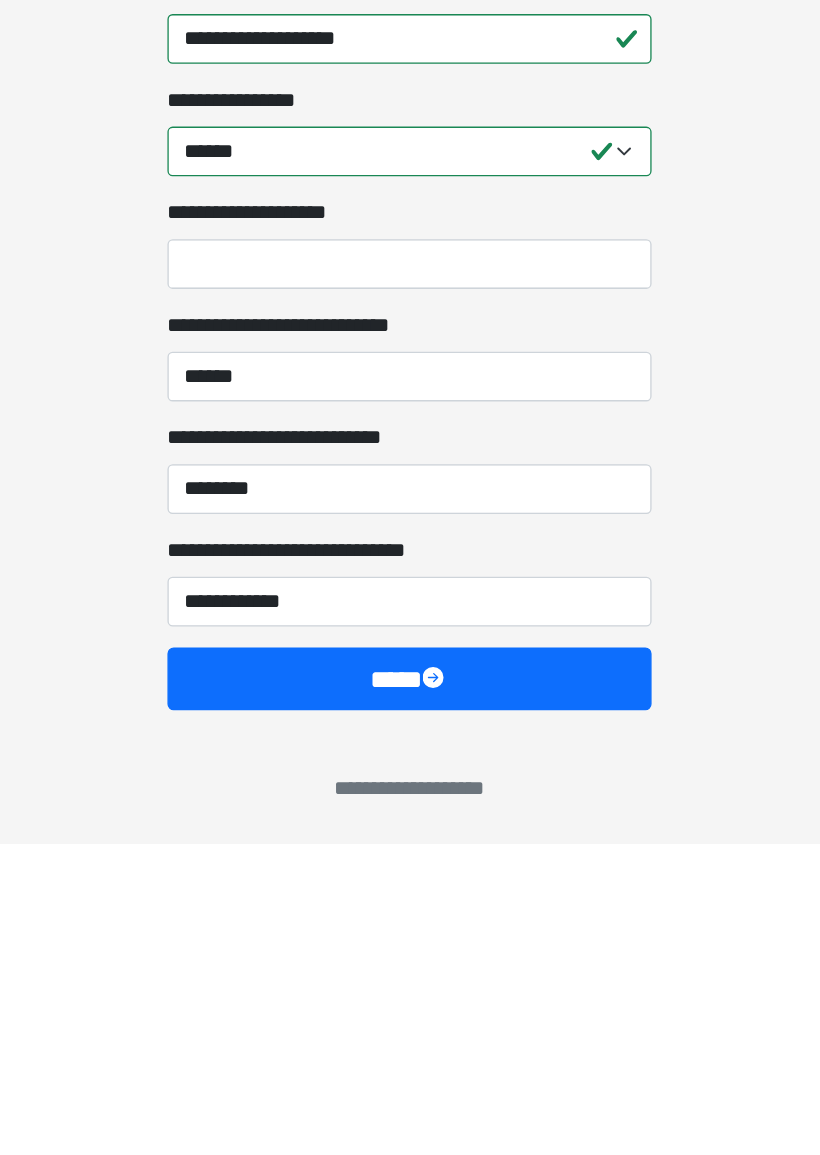 click on "****" at bounding box center (410, 1029) 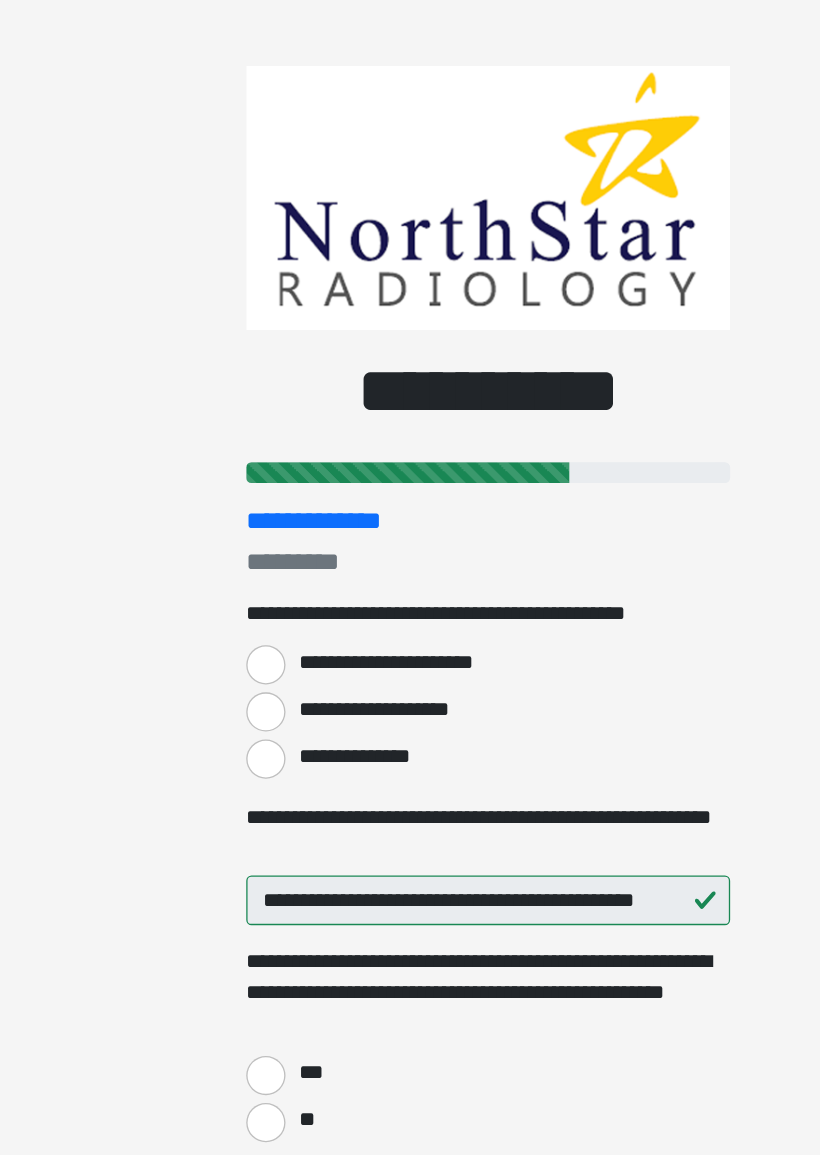 scroll, scrollTop: 0, scrollLeft: 0, axis: both 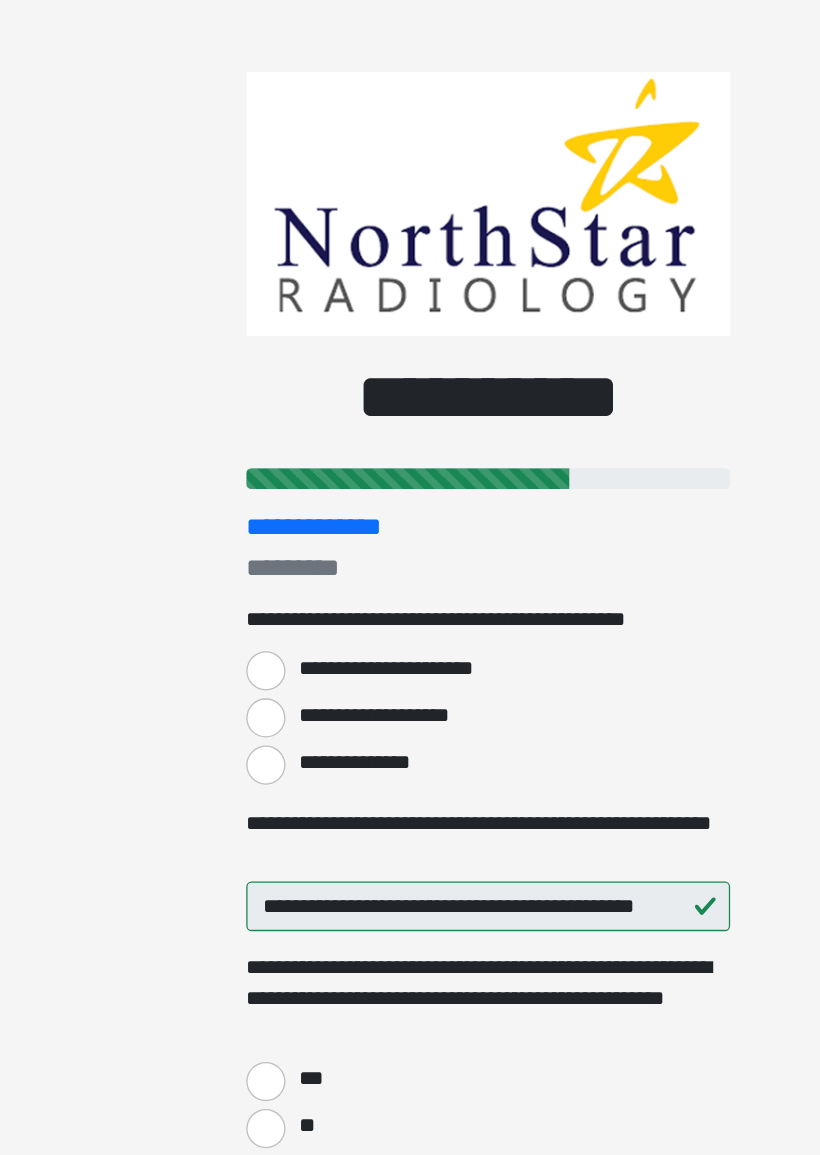 click on "**********" at bounding box center (240, 585) 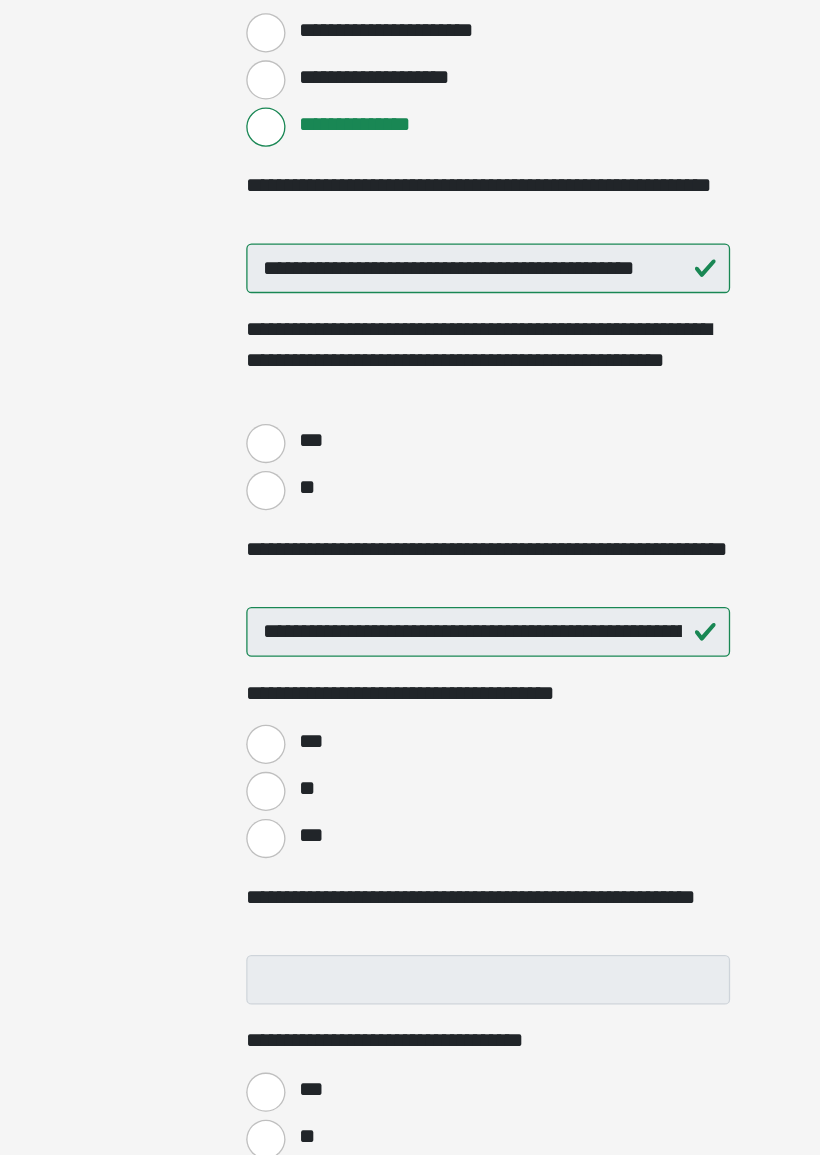 scroll, scrollTop: 235, scrollLeft: 0, axis: vertical 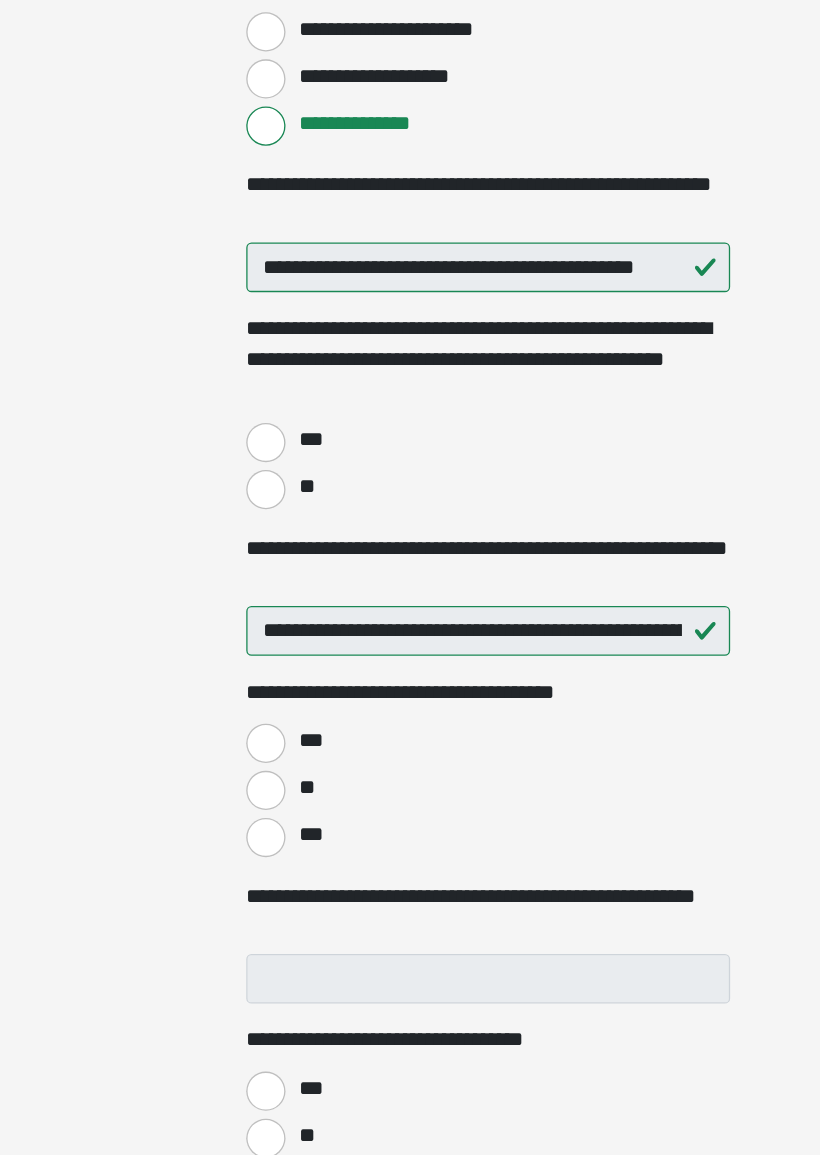 click on "**" at bounding box center [240, 628] 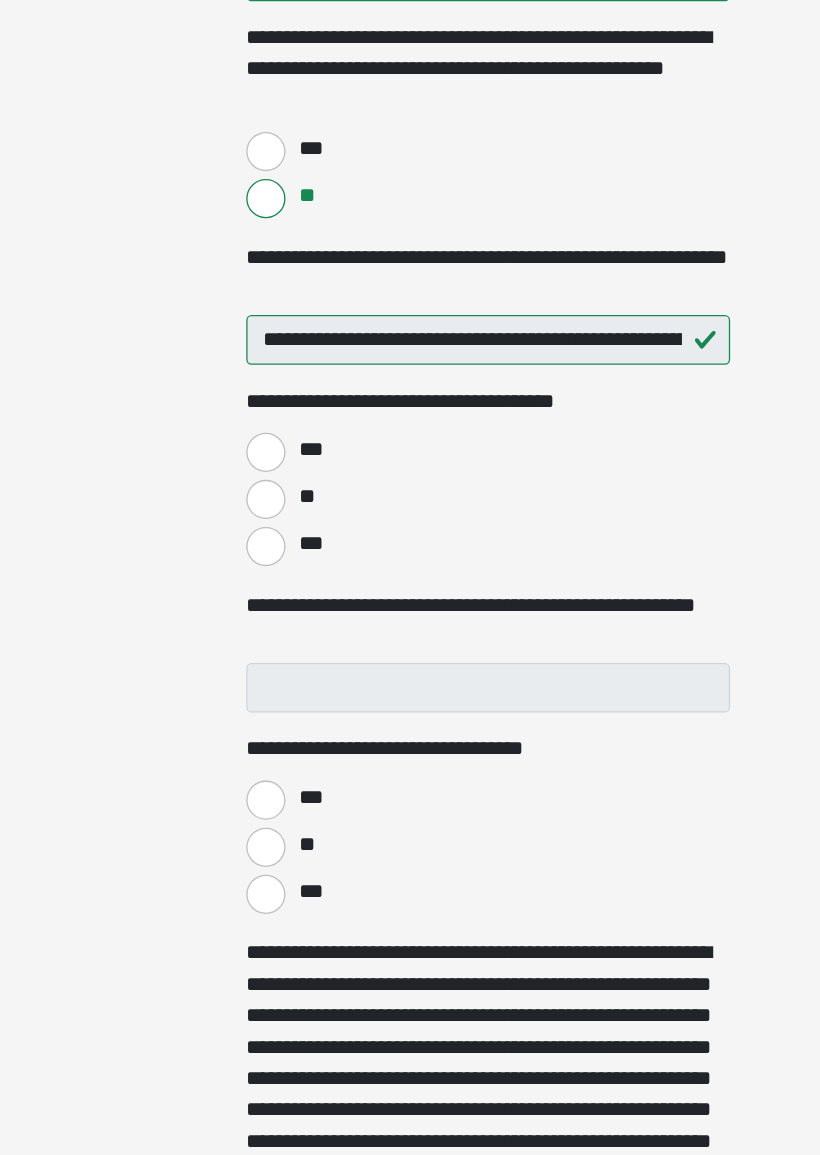 scroll, scrollTop: 459, scrollLeft: 0, axis: vertical 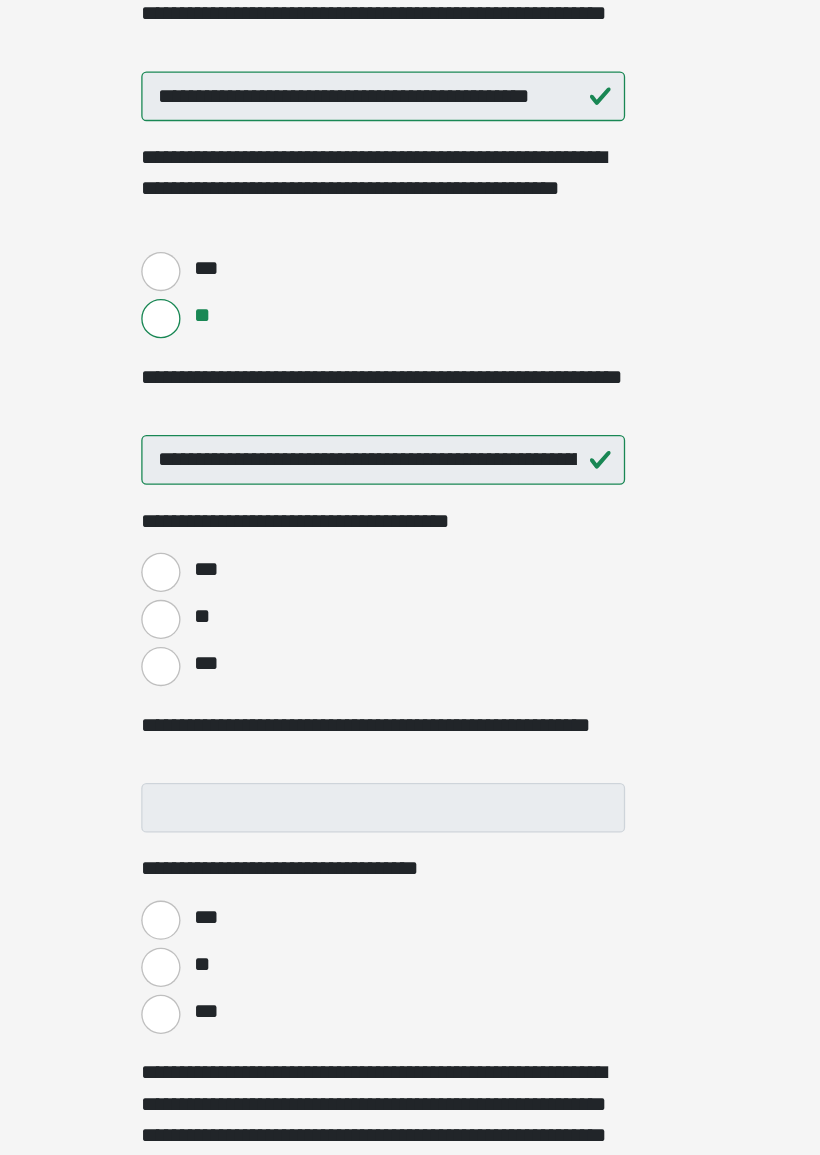 click on "**" at bounding box center (240, 634) 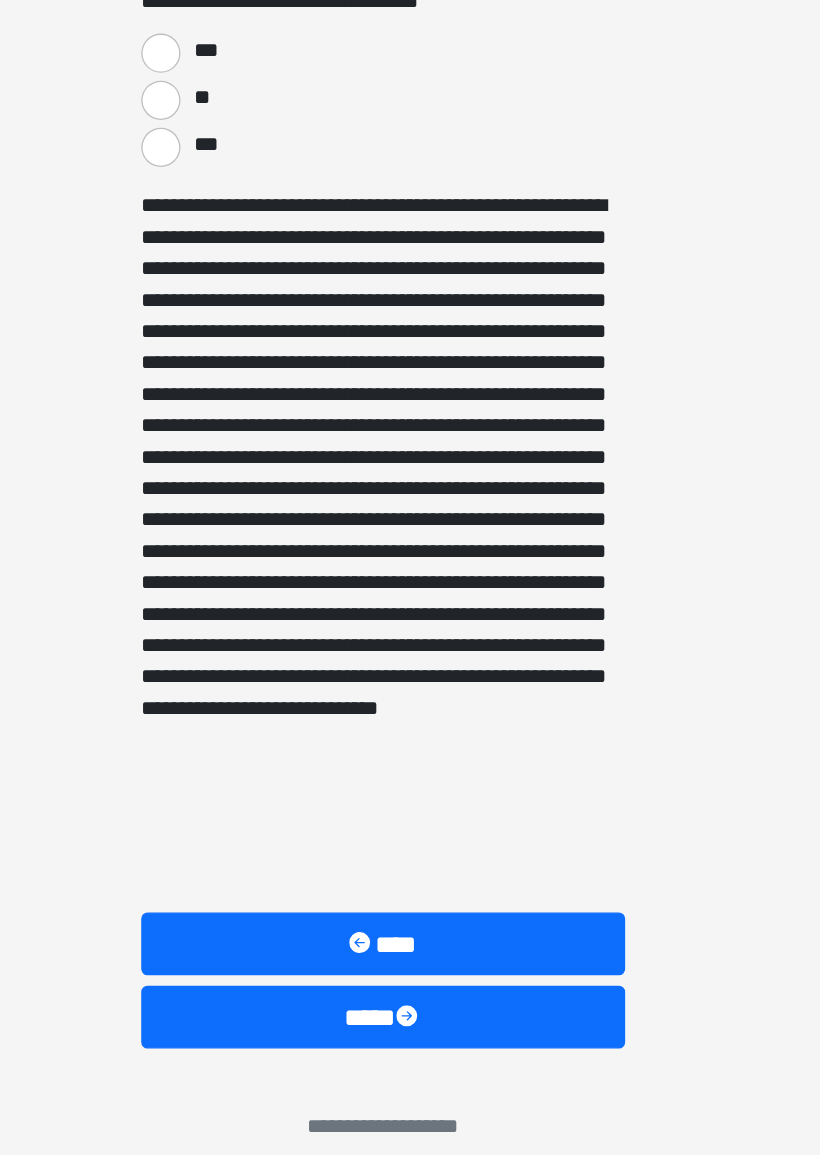 scroll, scrollTop: 1031, scrollLeft: 0, axis: vertical 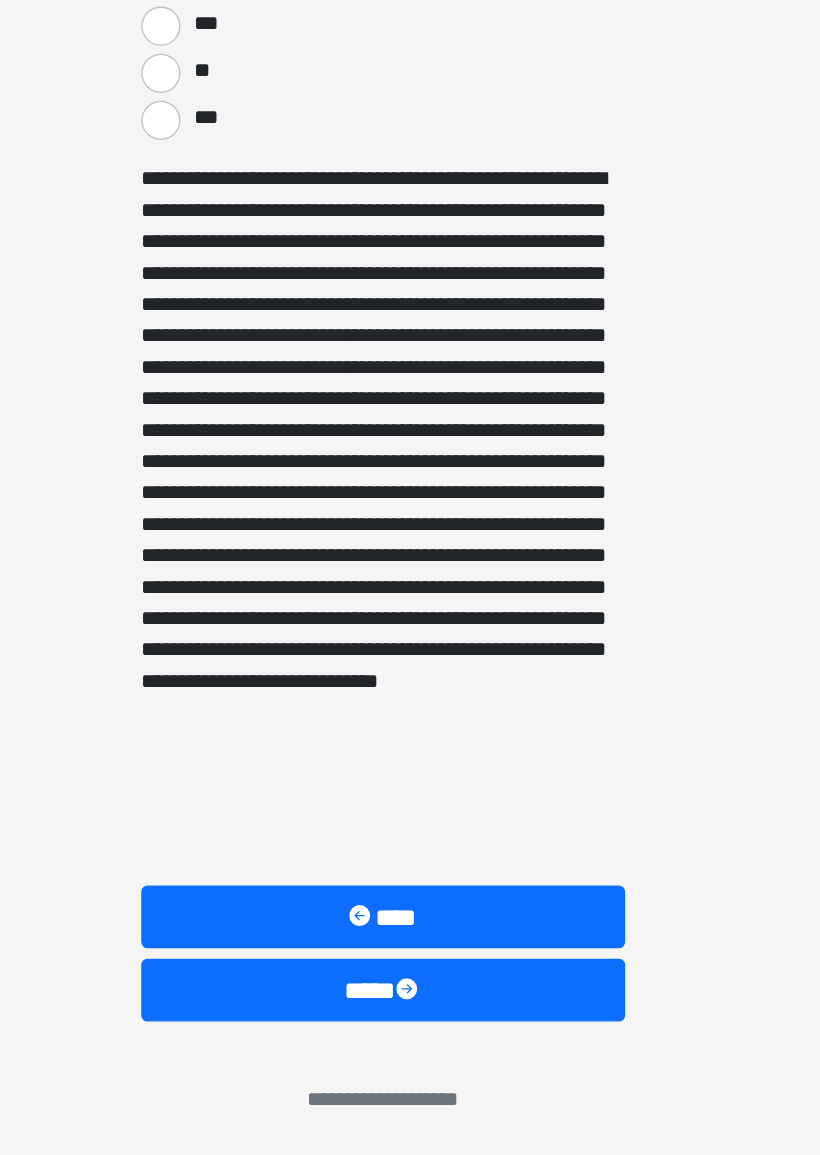 click on "****" at bounding box center [410, 1029] 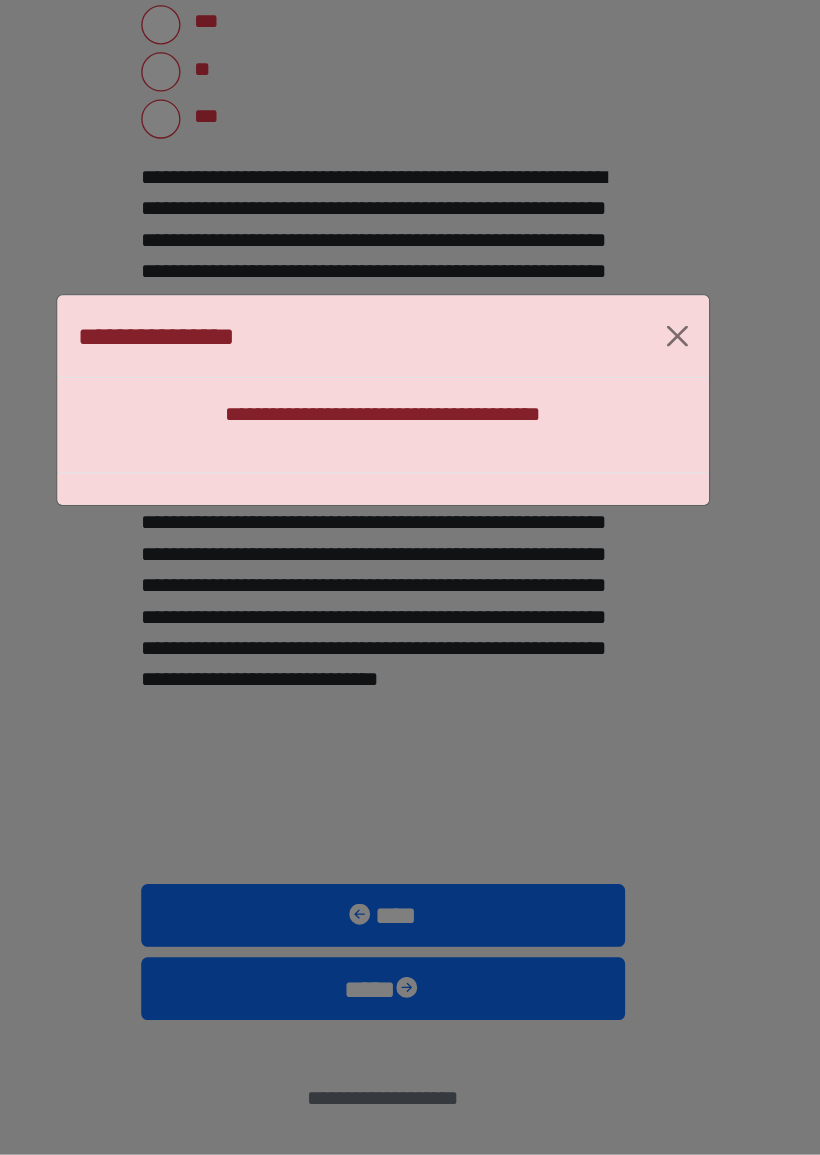 click at bounding box center [635, 529] 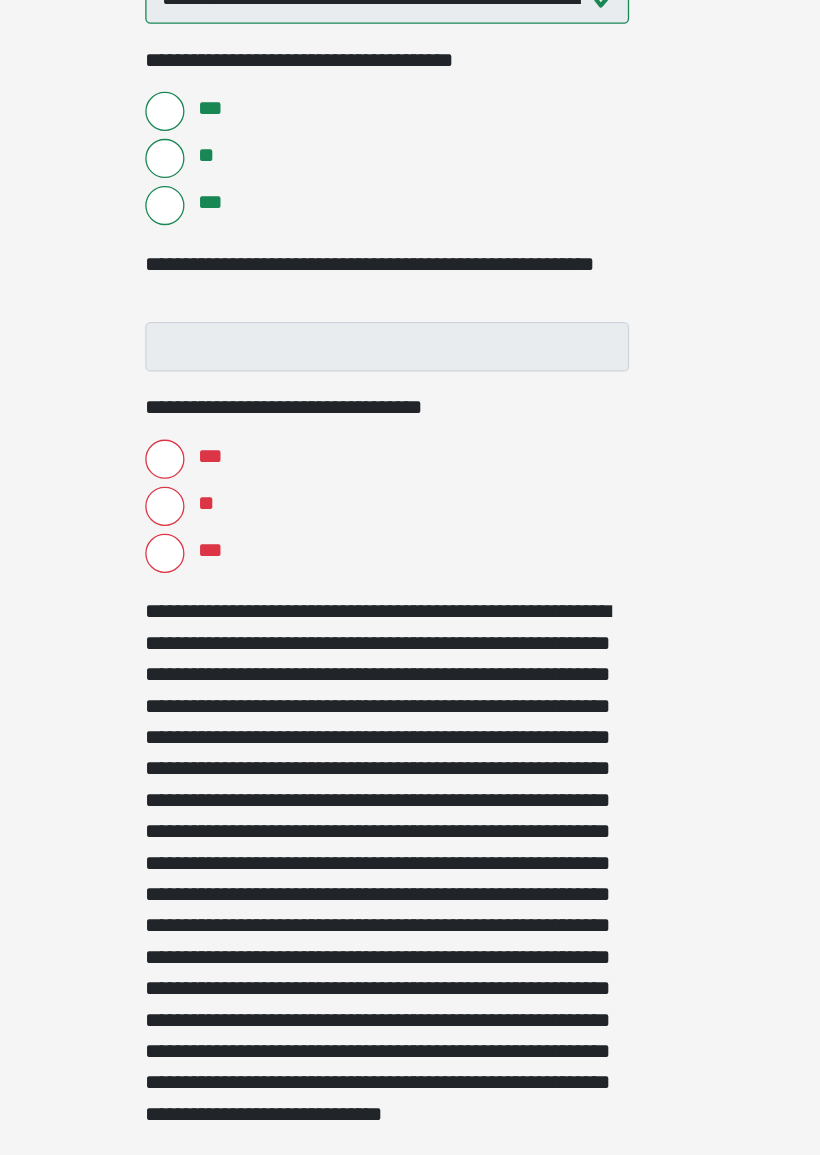 scroll, scrollTop: 968, scrollLeft: 0, axis: vertical 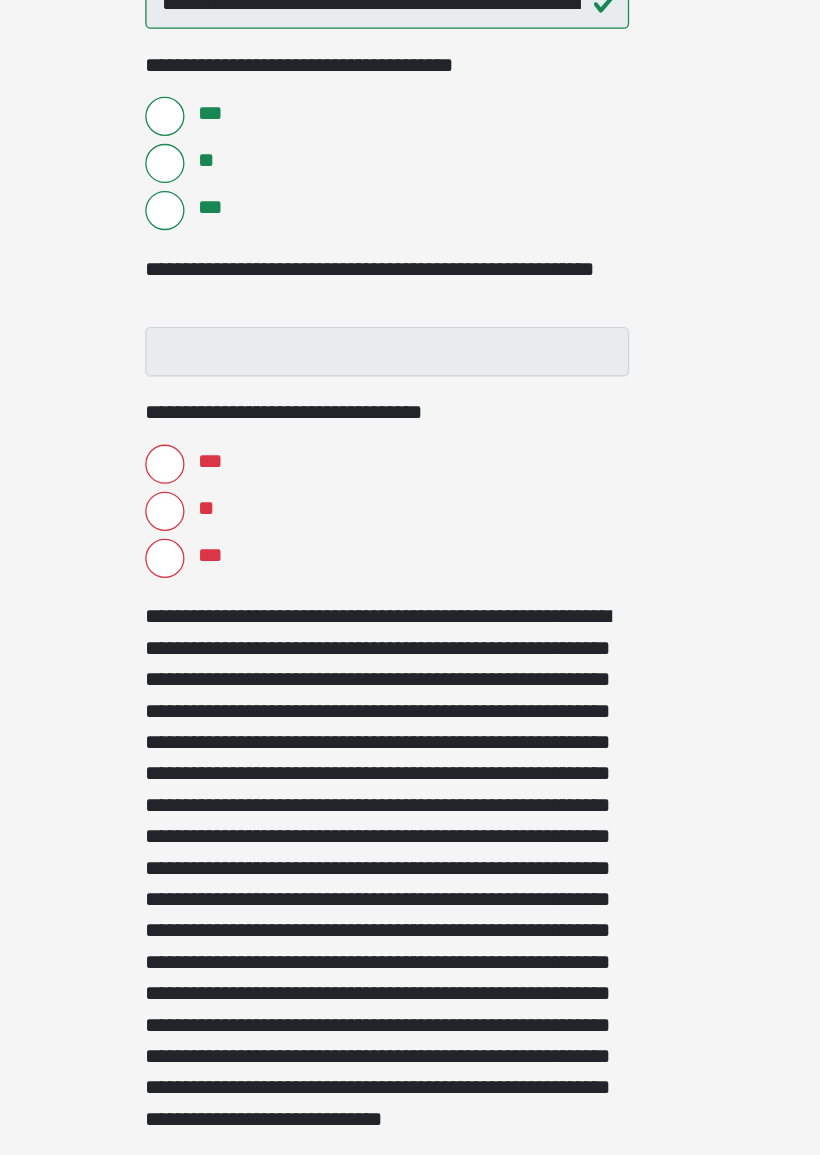 click on "***" at bounding box center [240, 427] 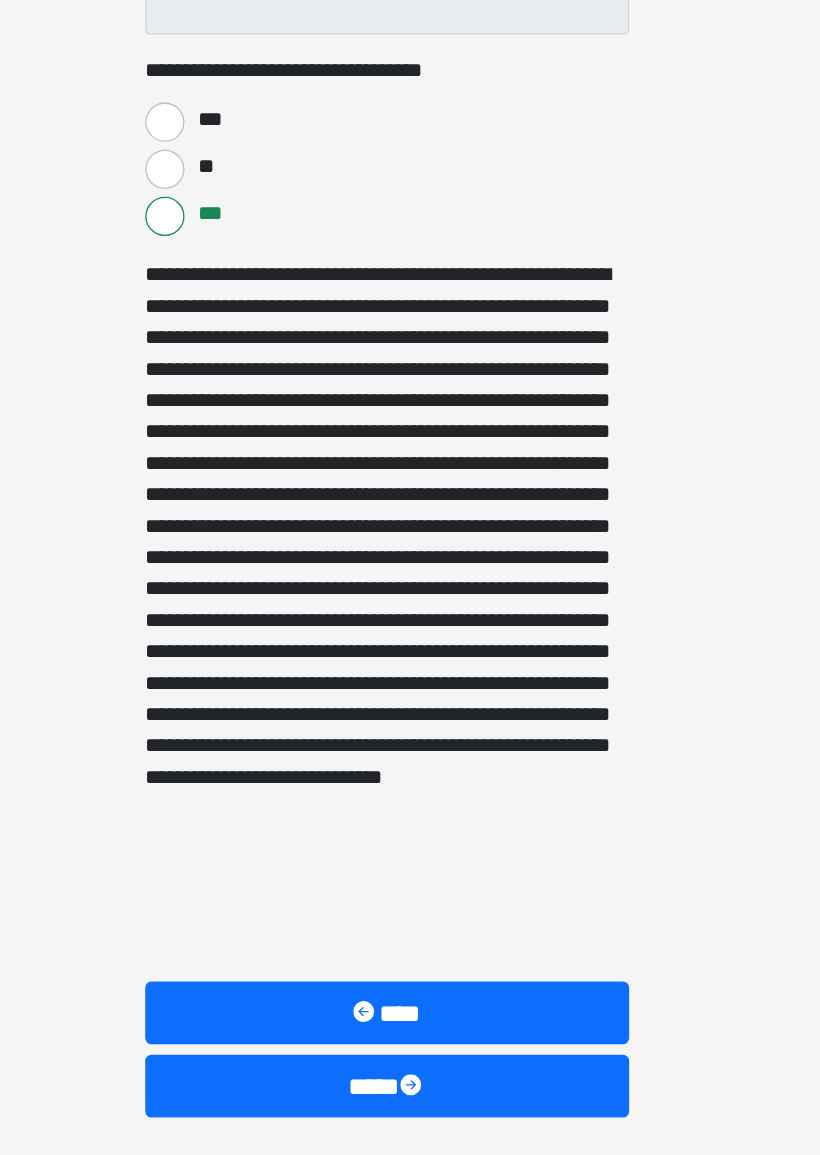 scroll, scrollTop: 1031, scrollLeft: 0, axis: vertical 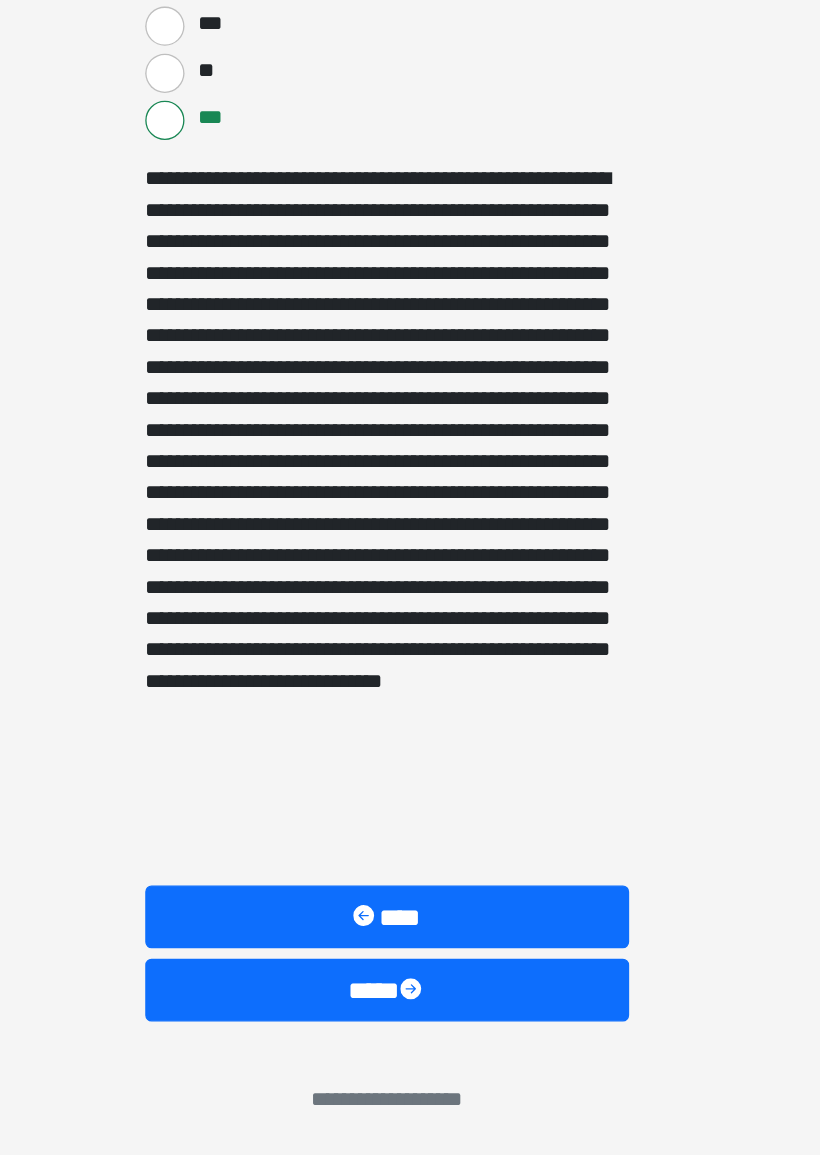 click on "****" at bounding box center [410, 1029] 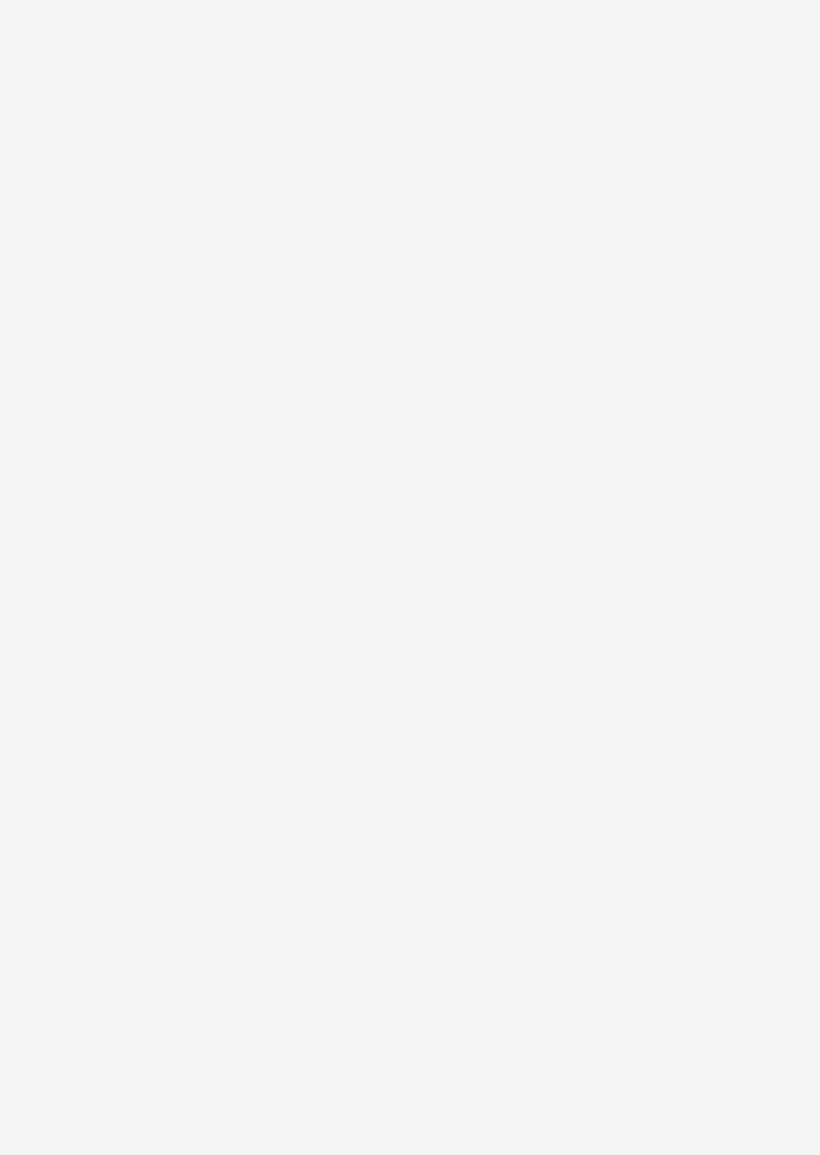 scroll, scrollTop: 0, scrollLeft: 0, axis: both 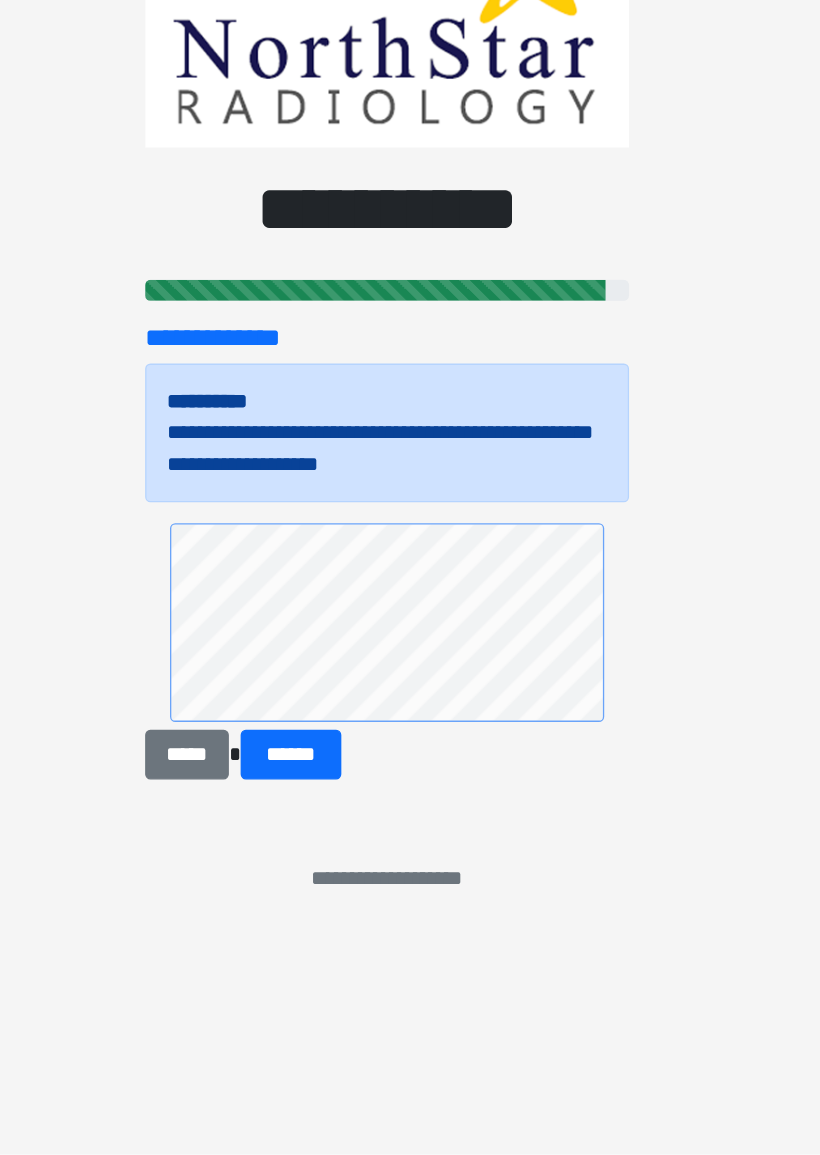 click on "******" at bounding box center (336, 849) 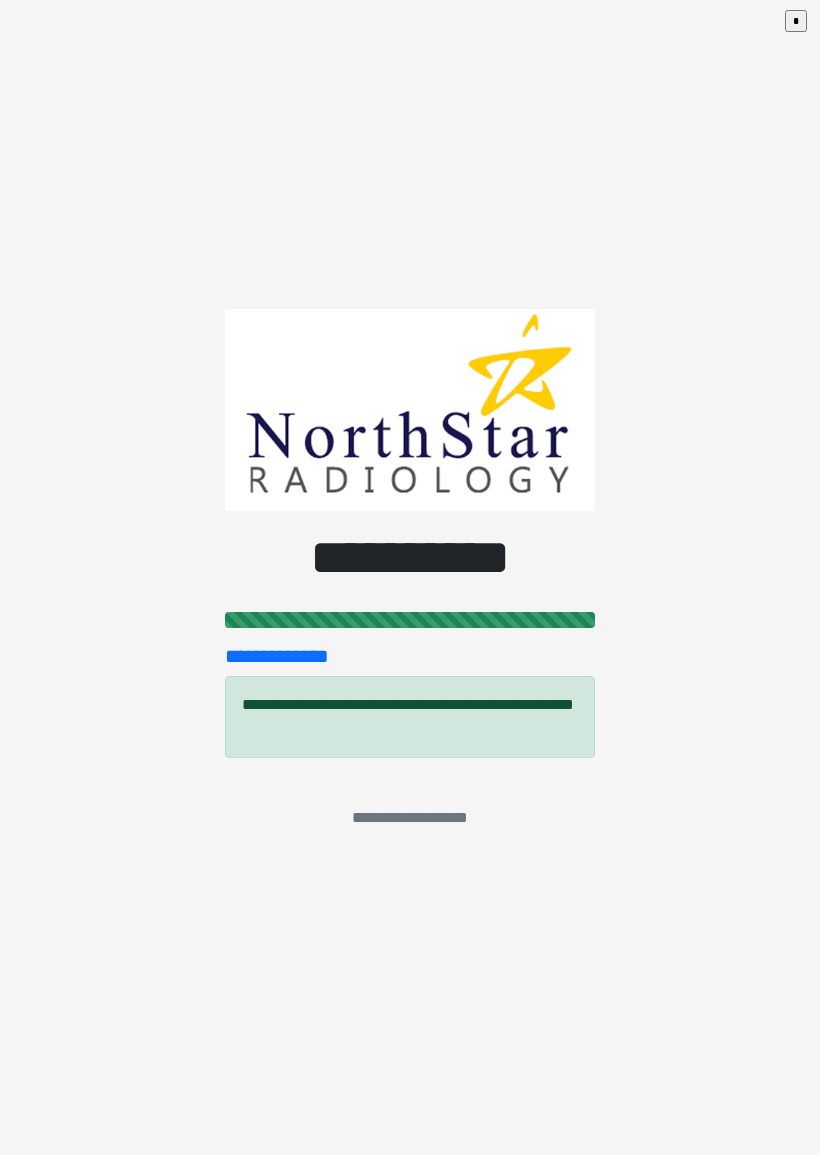 click on "*" at bounding box center (796, 21) 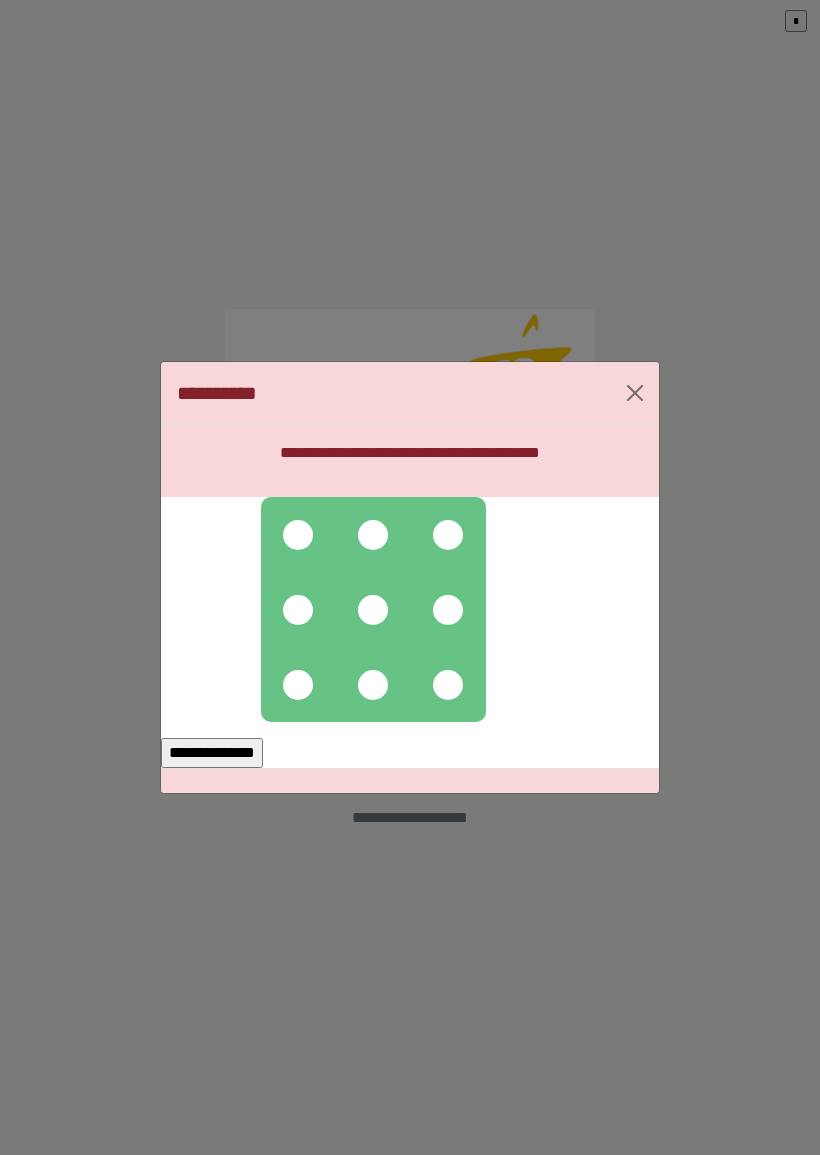 click at bounding box center [373, 609] 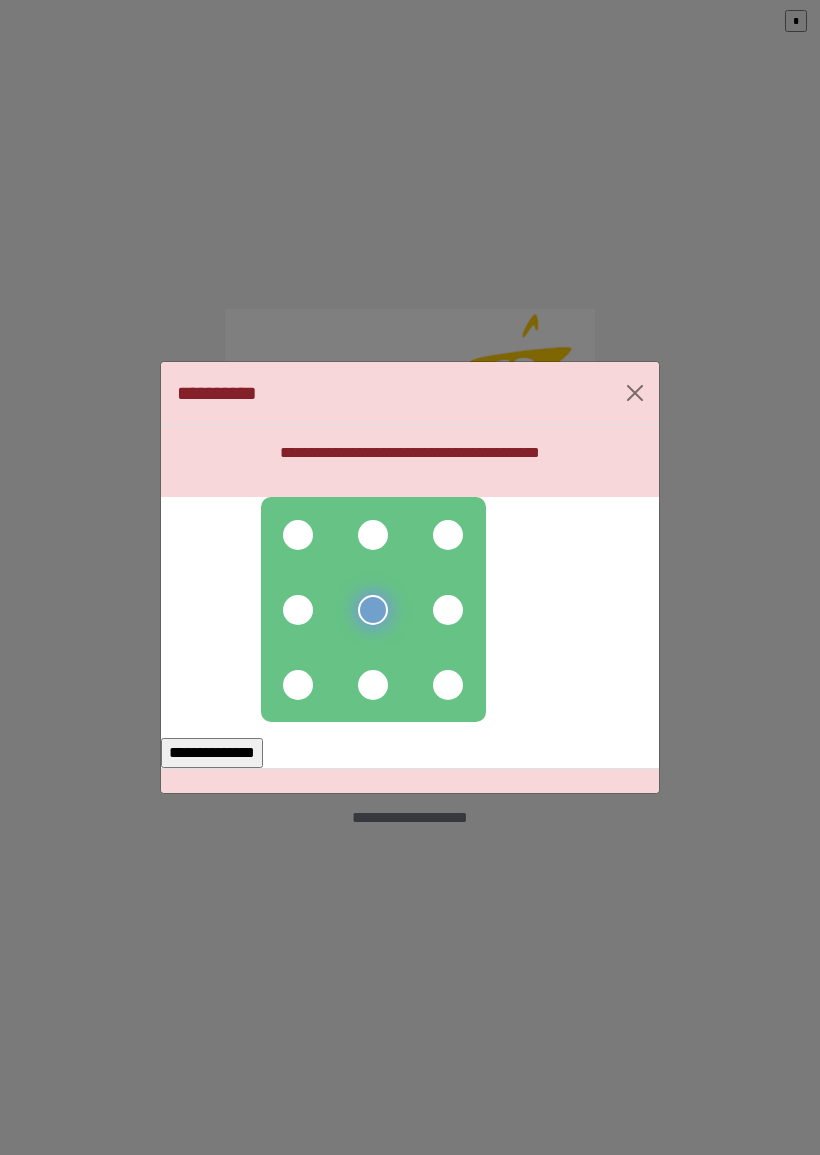 click at bounding box center [373, 609] 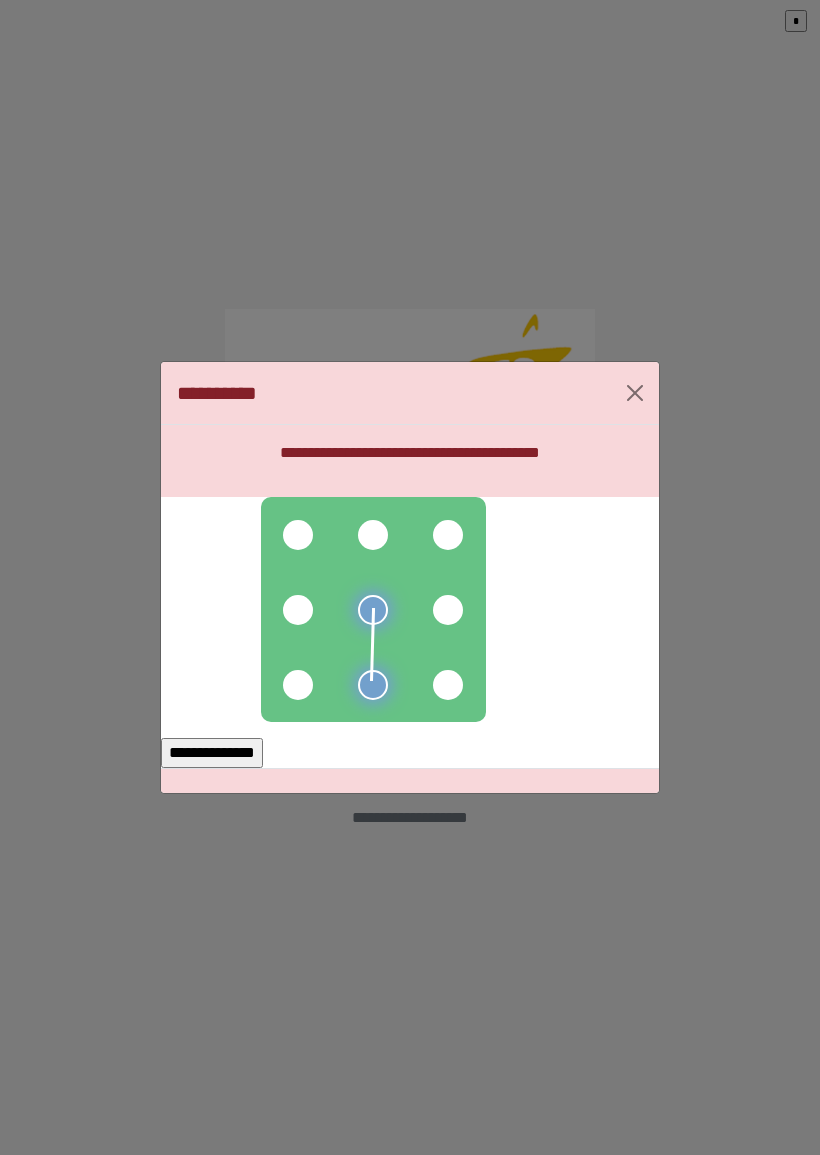 click at bounding box center [448, 685] 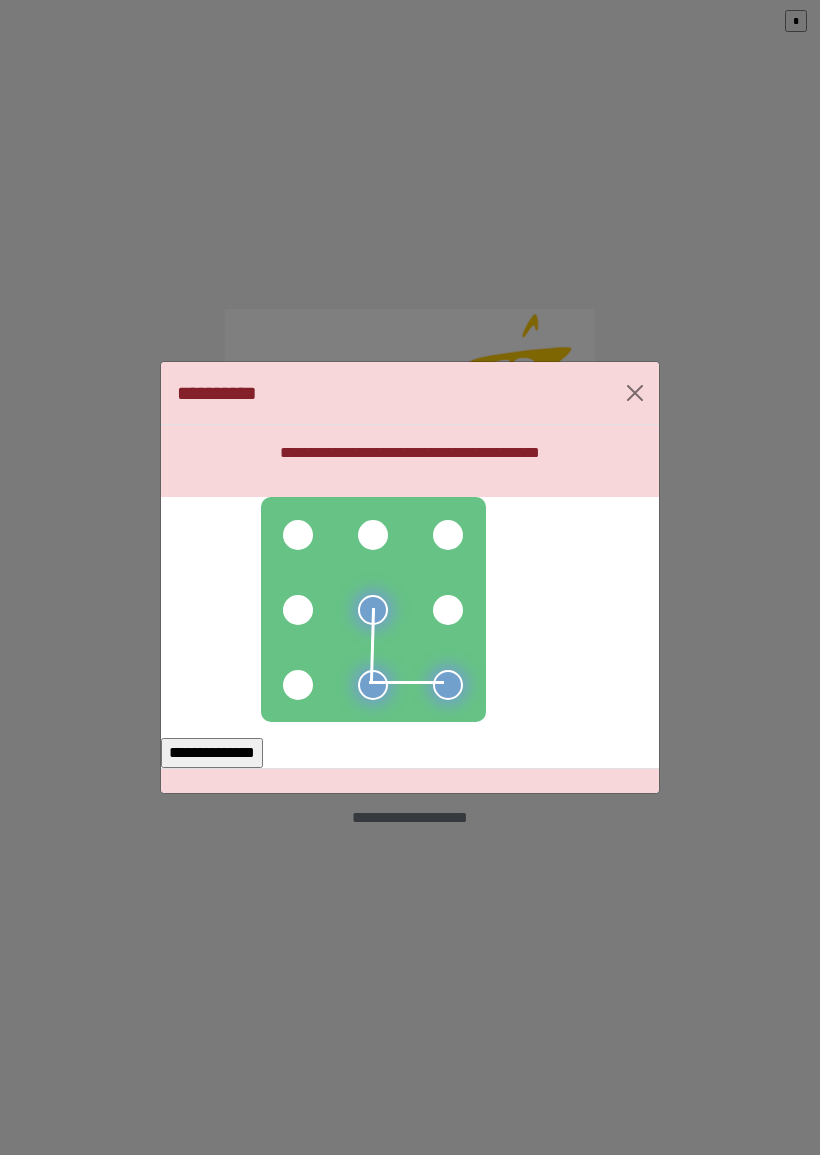 click at bounding box center (448, 610) 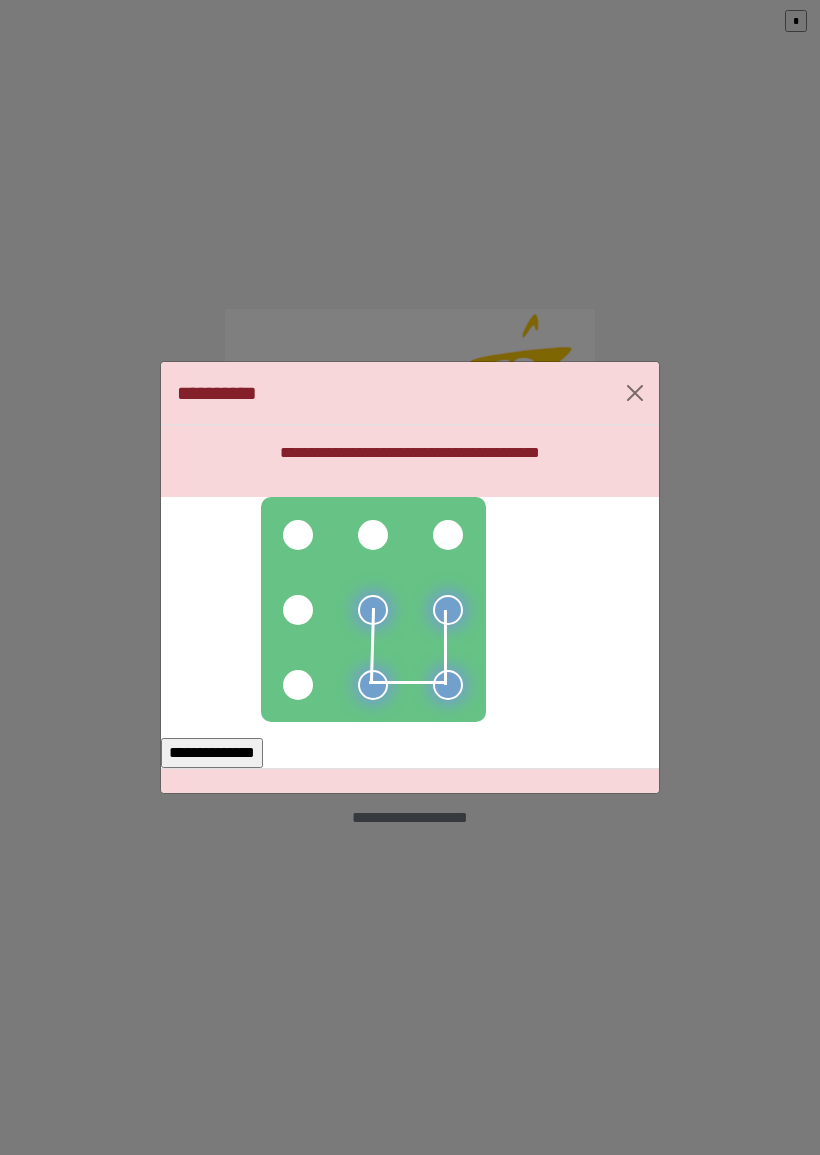 click at bounding box center [298, 610] 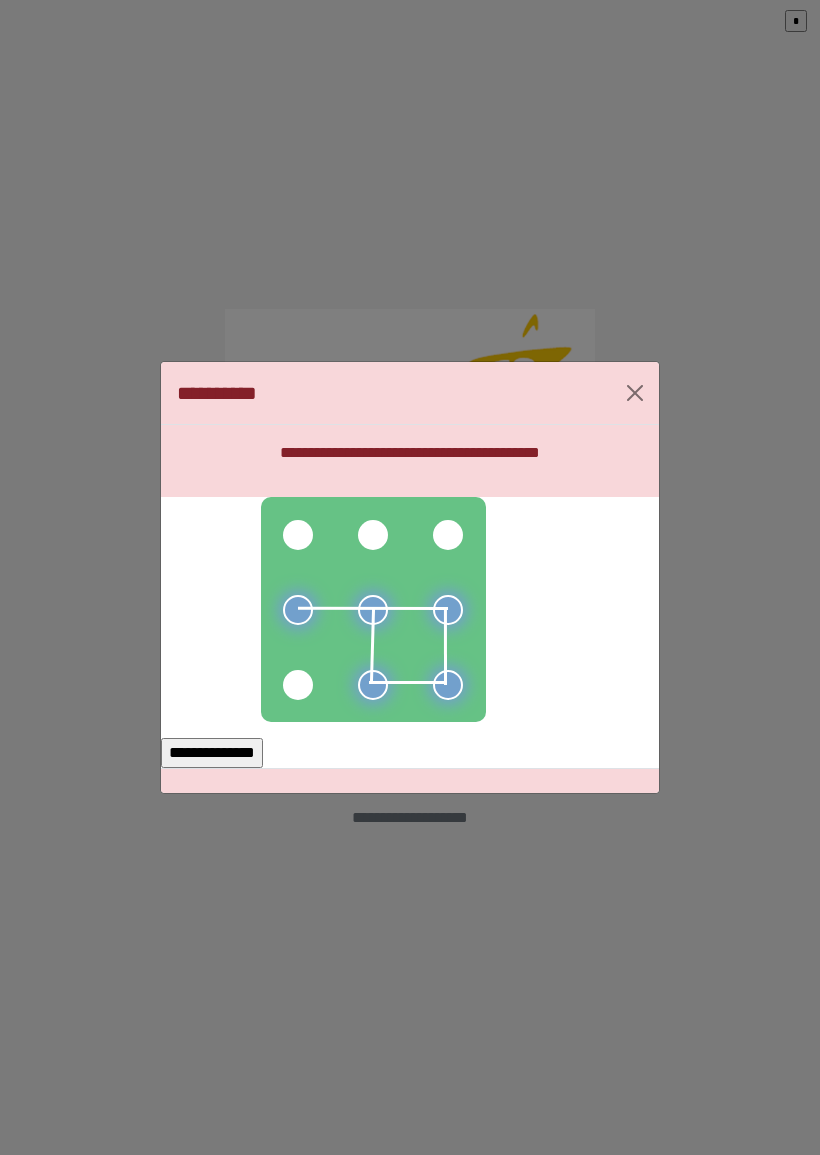 click on "**********" at bounding box center (212, 753) 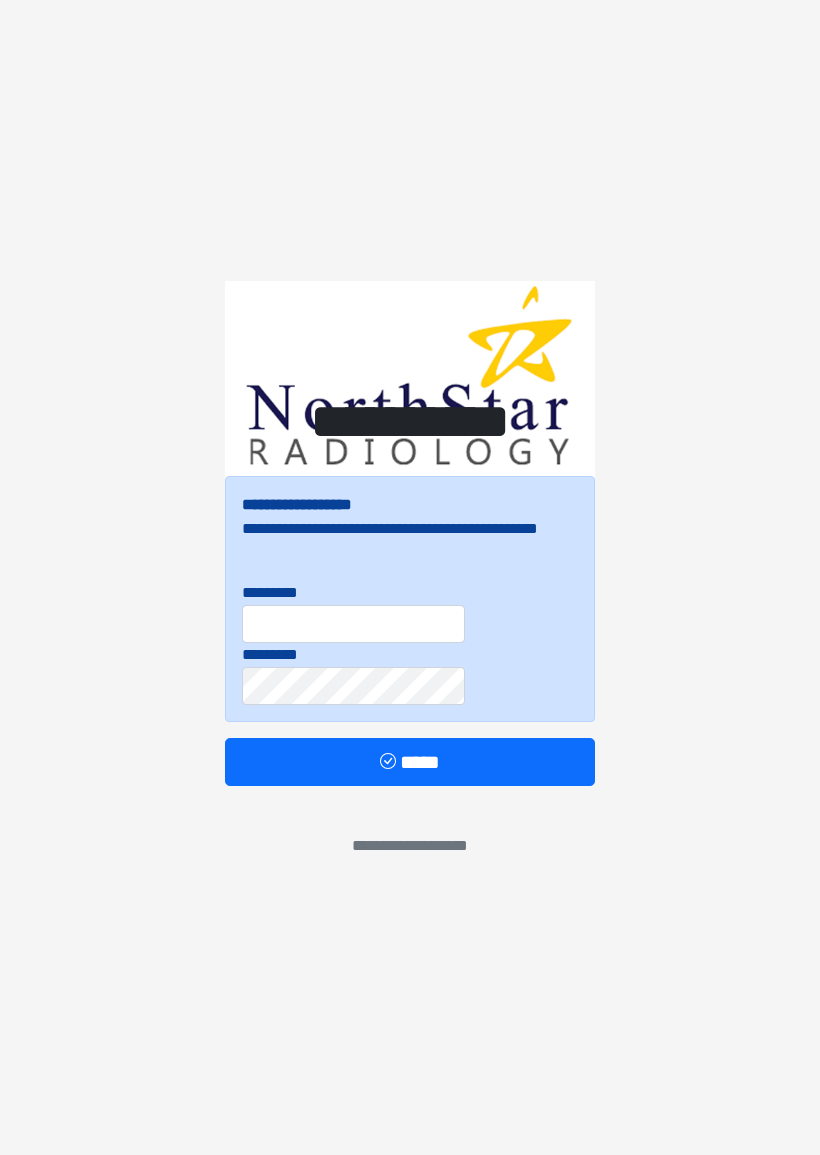 scroll, scrollTop: 0, scrollLeft: 0, axis: both 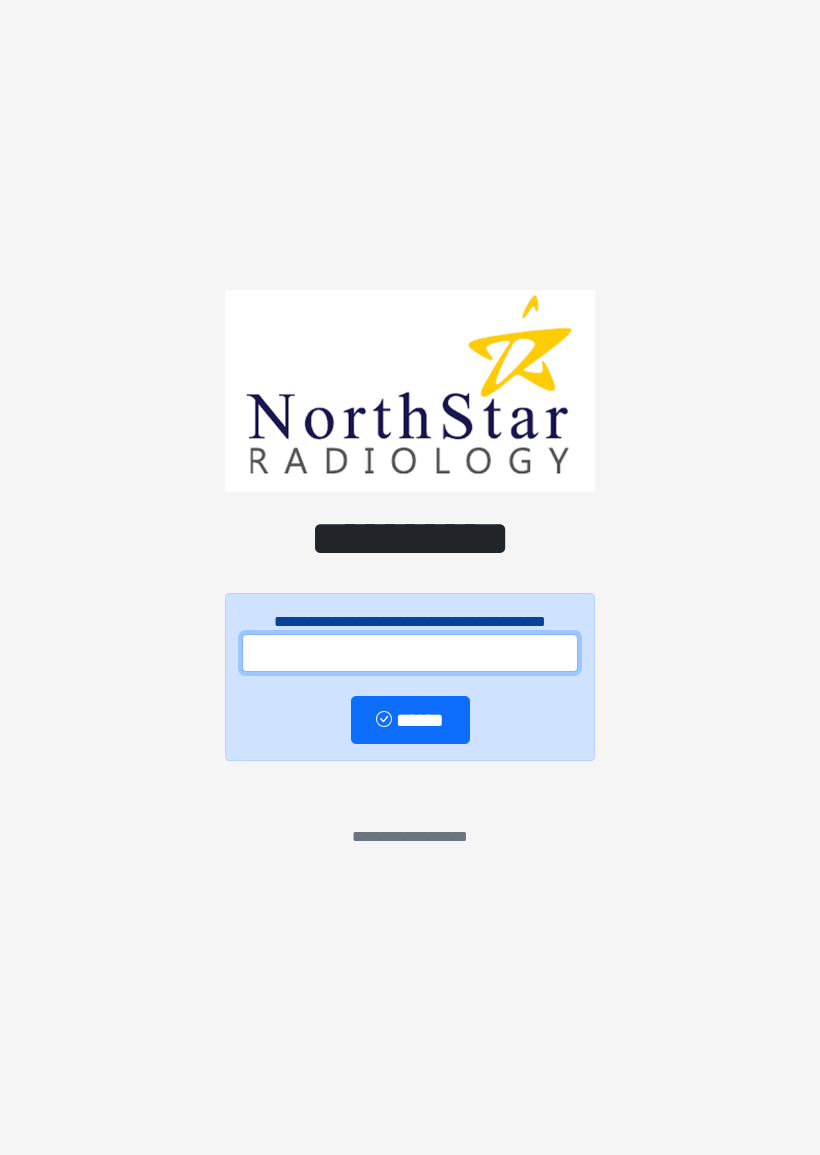 click at bounding box center [410, 653] 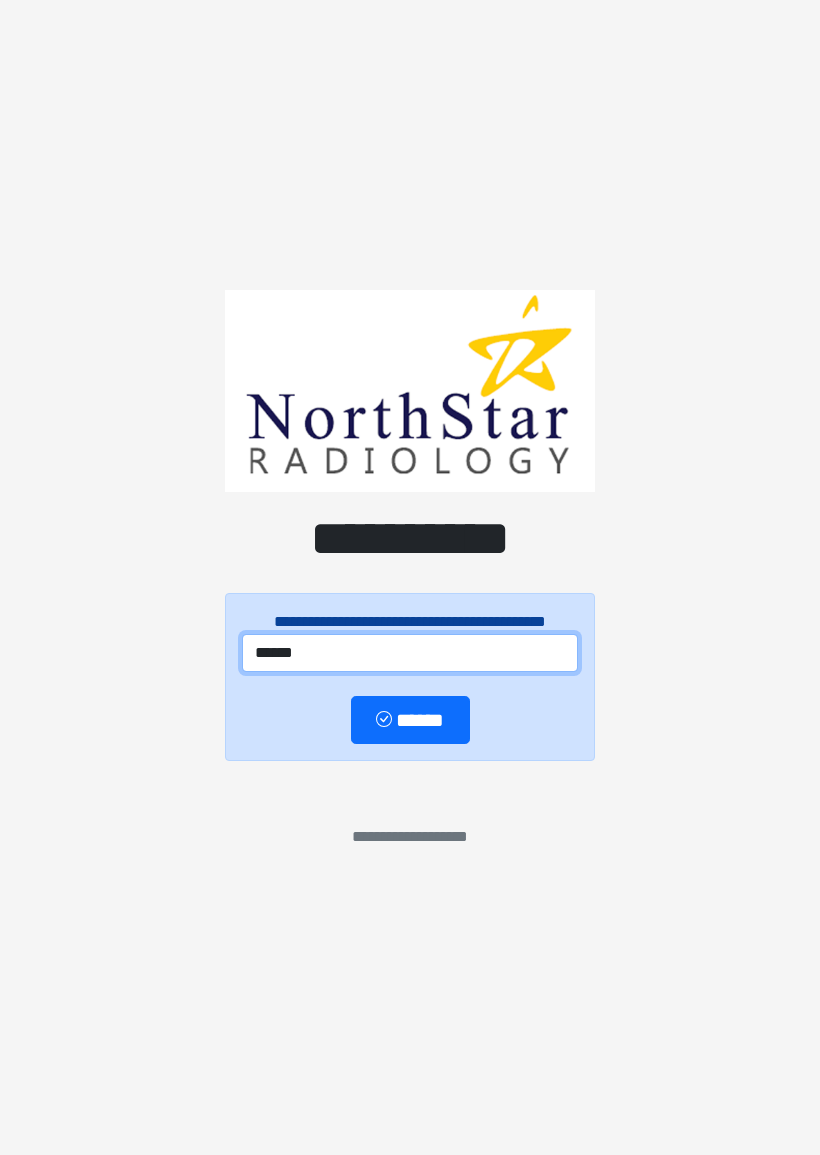 type on "******" 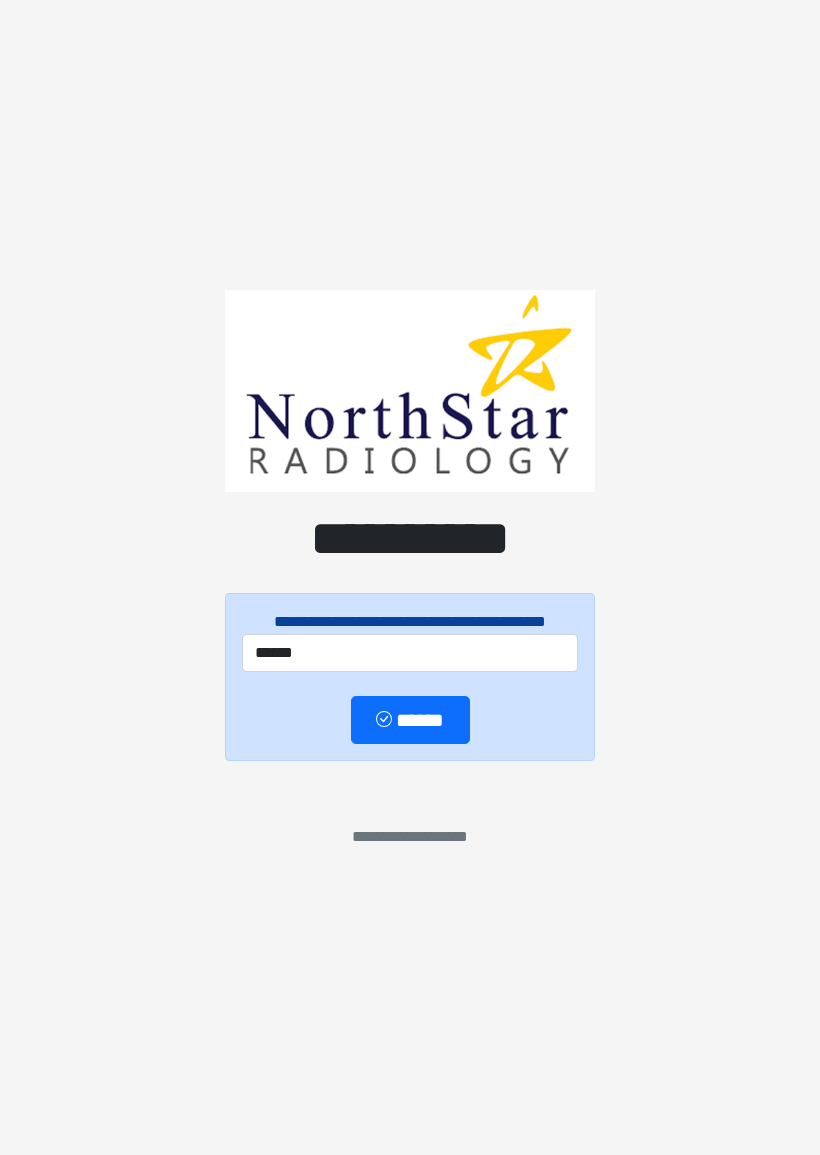 click on "******" at bounding box center [410, 720] 